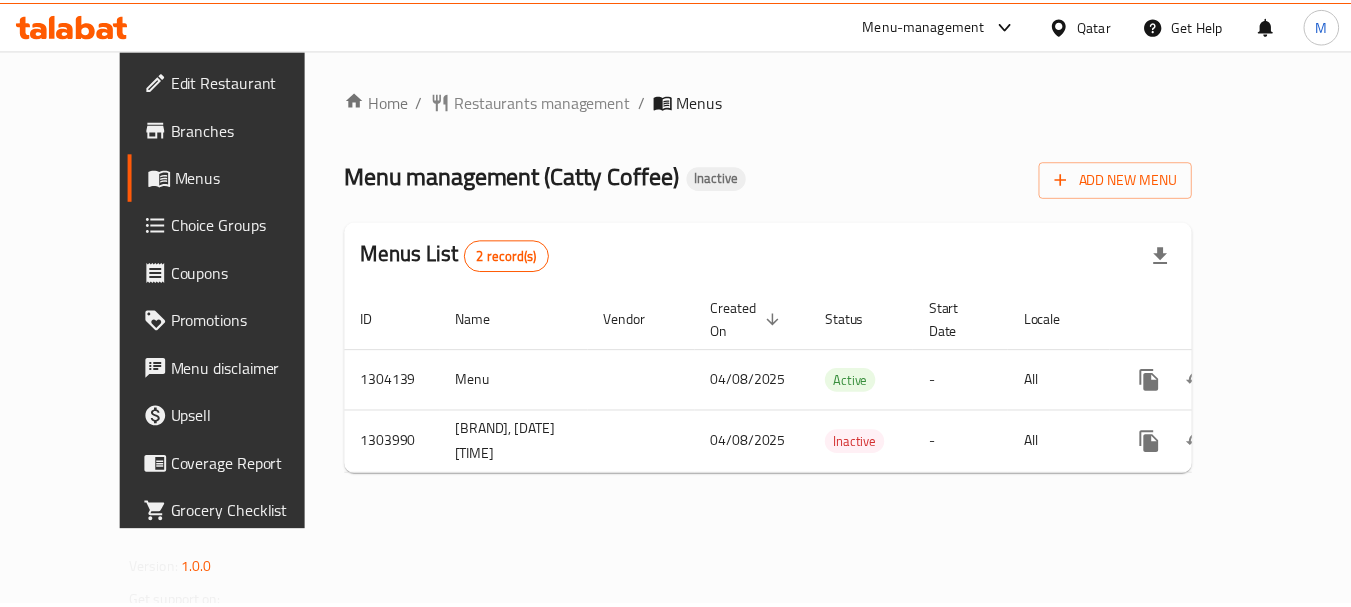 scroll, scrollTop: 0, scrollLeft: 0, axis: both 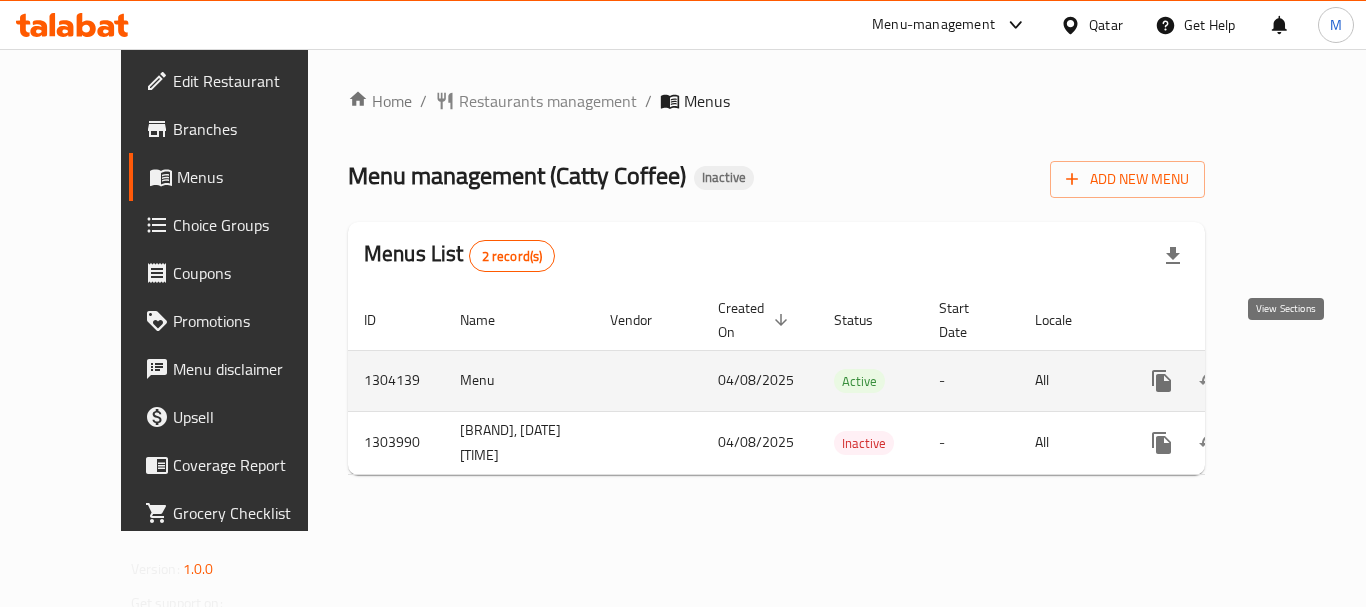 click 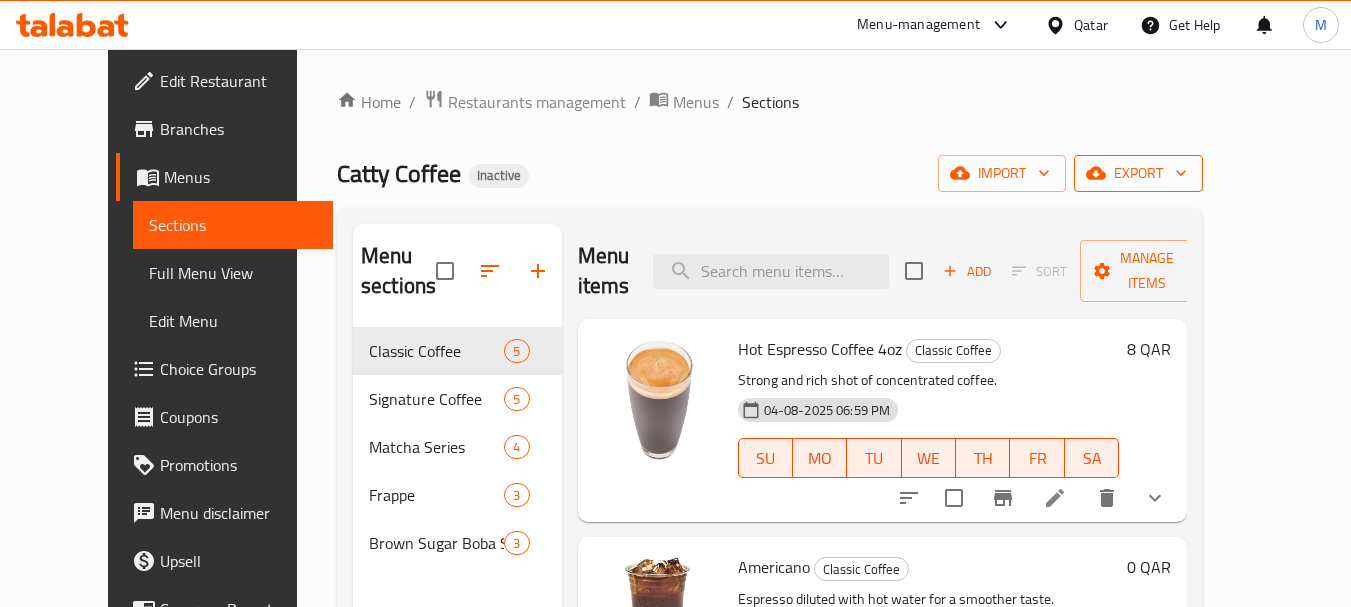 click on "export" at bounding box center [1138, 173] 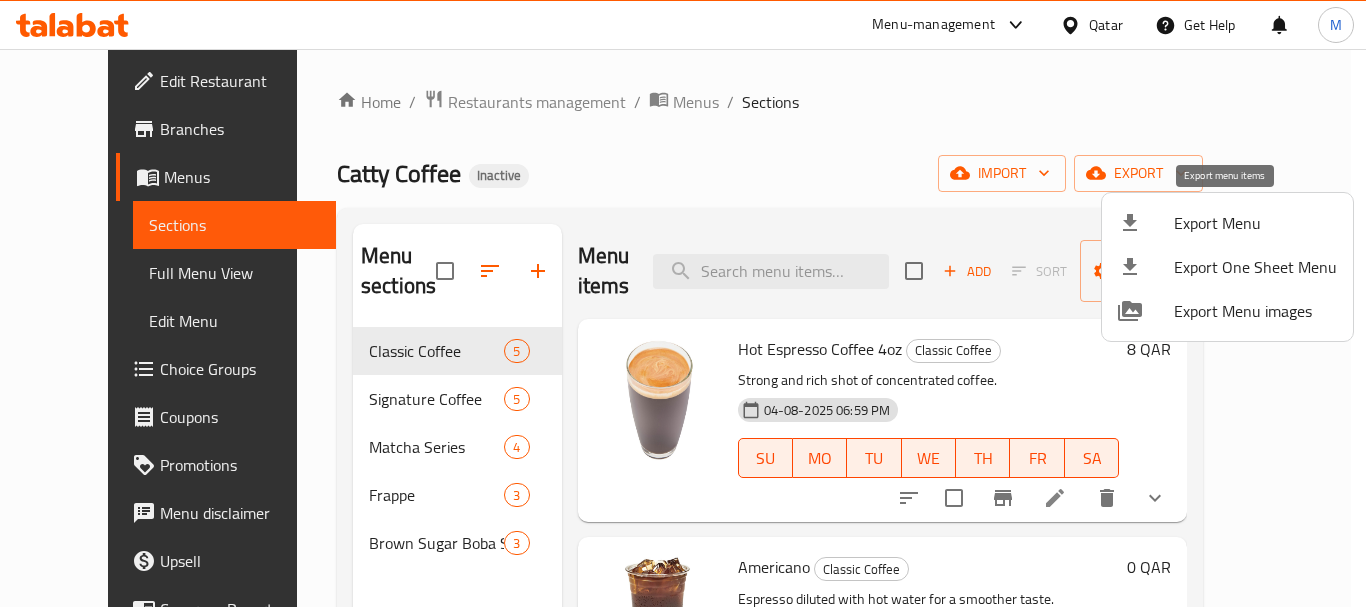 click on "Export Menu" at bounding box center (1255, 223) 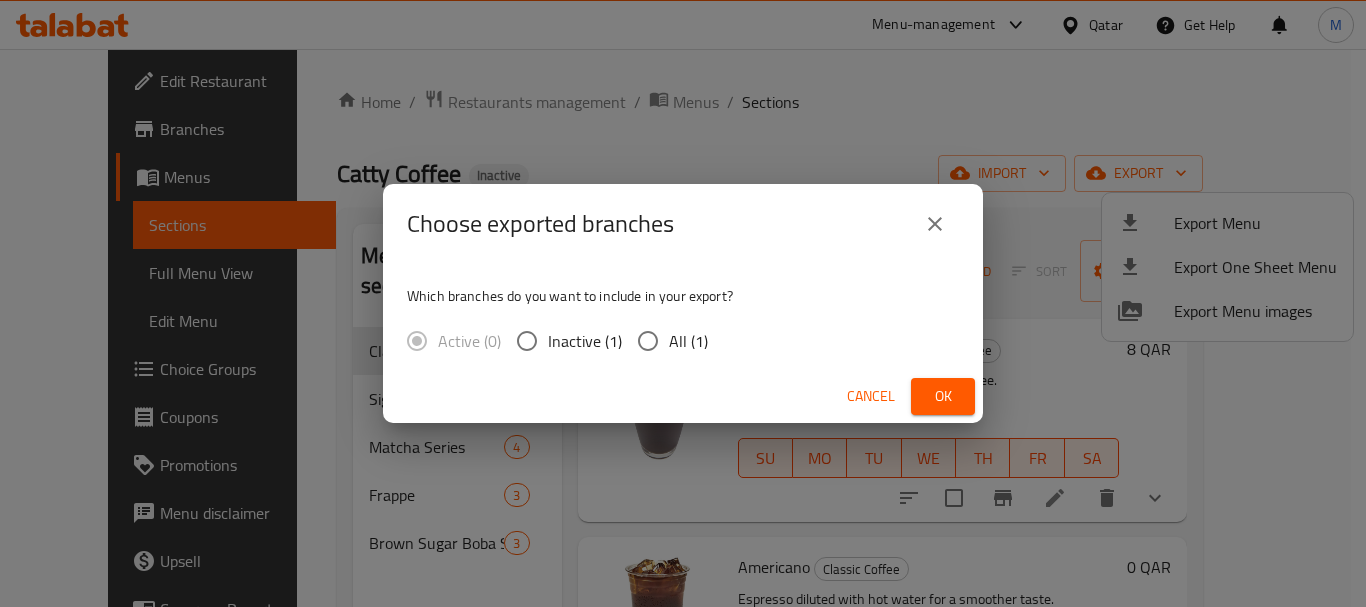 click on "All (1)" at bounding box center (688, 341) 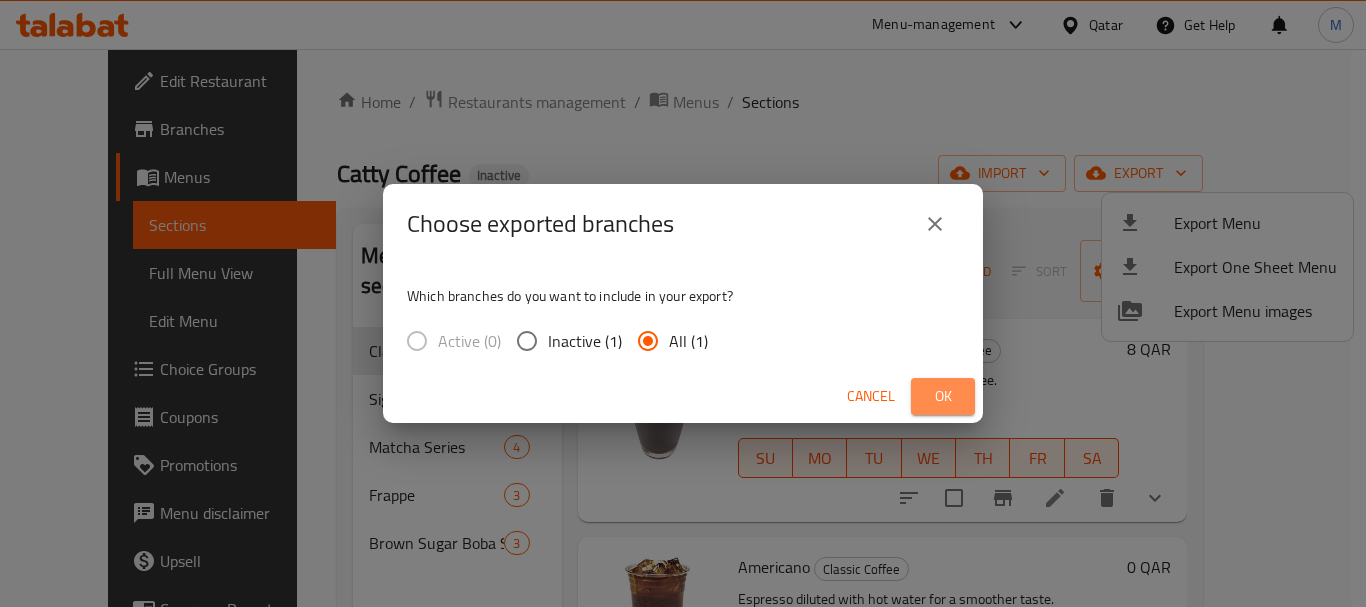 click on "Ok" at bounding box center [943, 396] 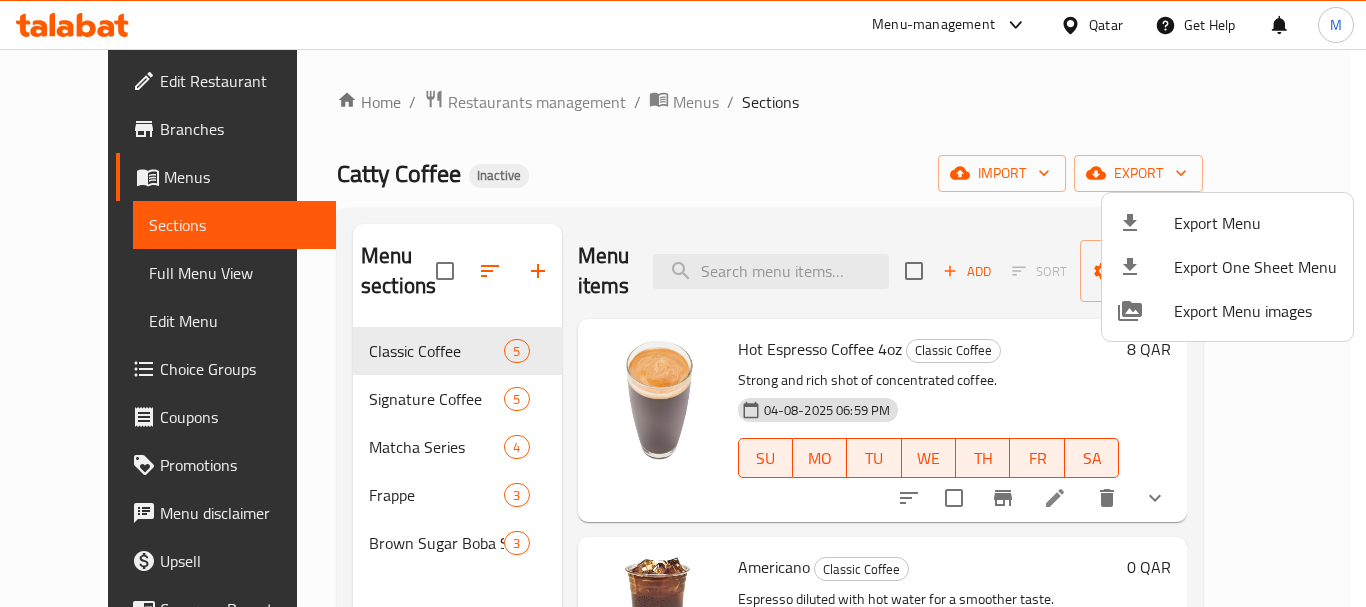 click at bounding box center (683, 303) 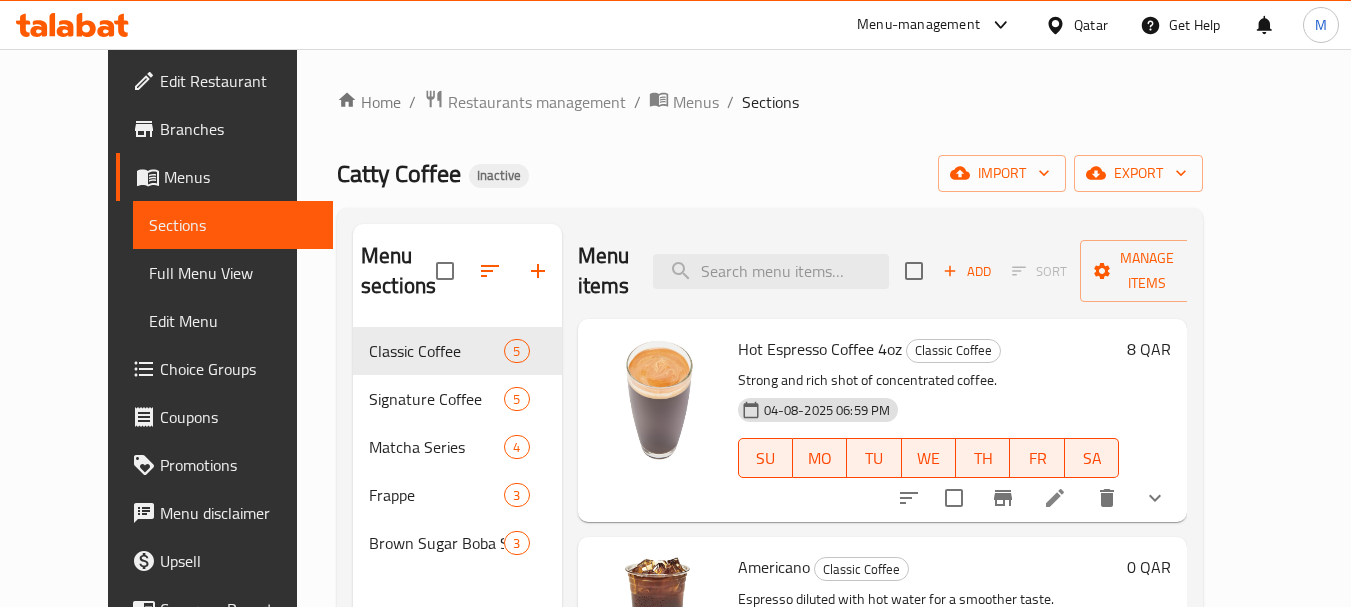 click on "Full Menu View" at bounding box center [233, 273] 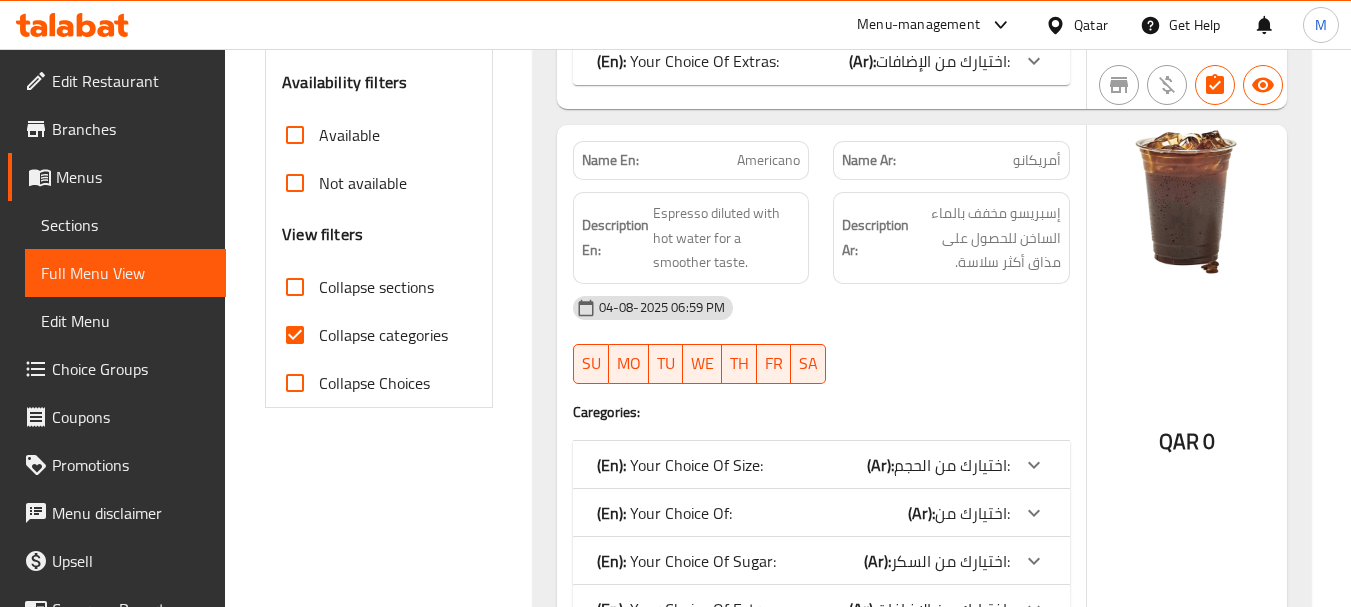 scroll, scrollTop: 700, scrollLeft: 0, axis: vertical 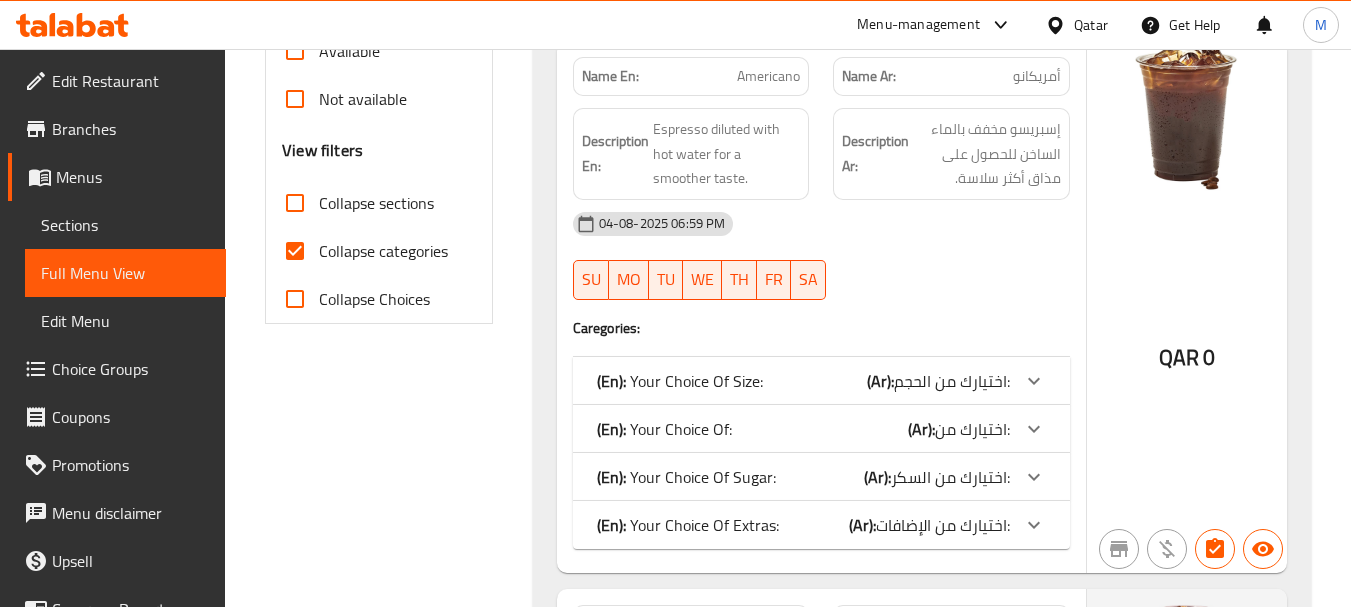 click on "Collapse categories" at bounding box center (383, 251) 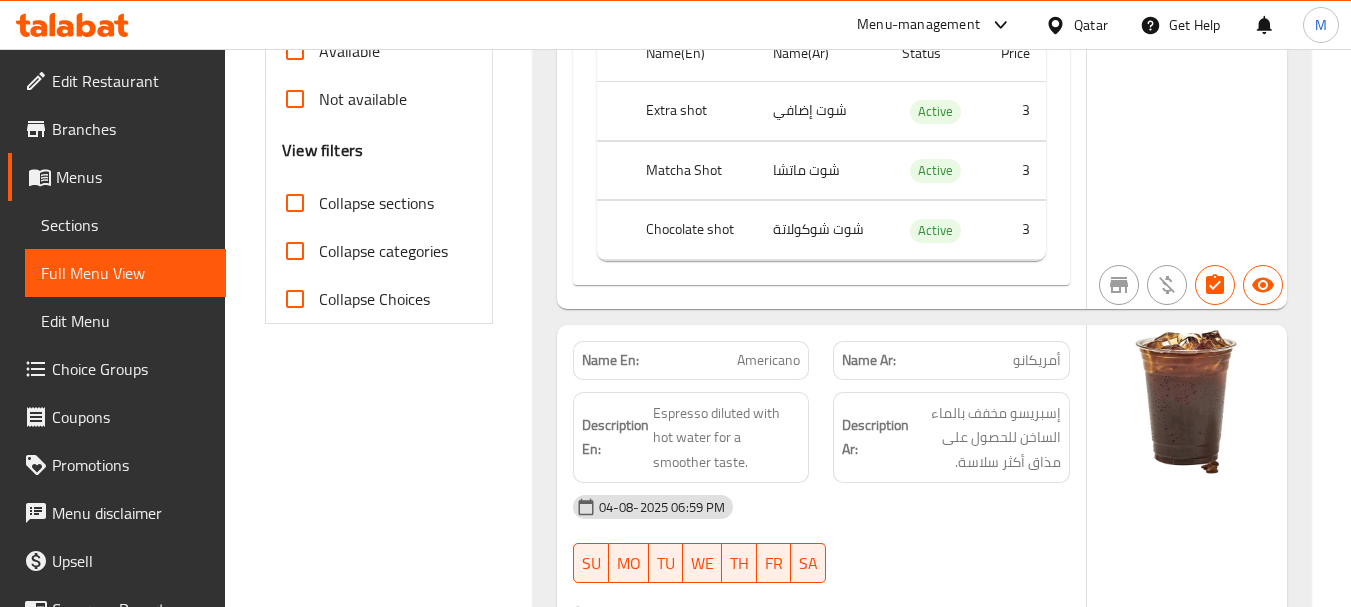 scroll, scrollTop: 0, scrollLeft: 0, axis: both 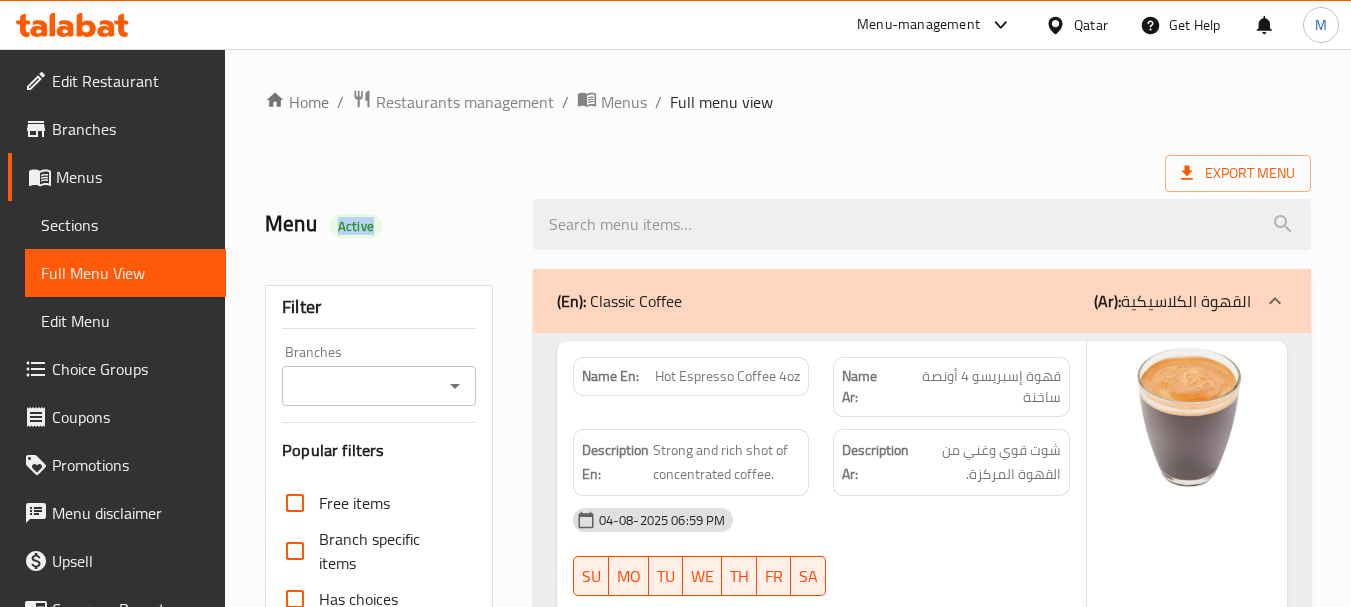 click 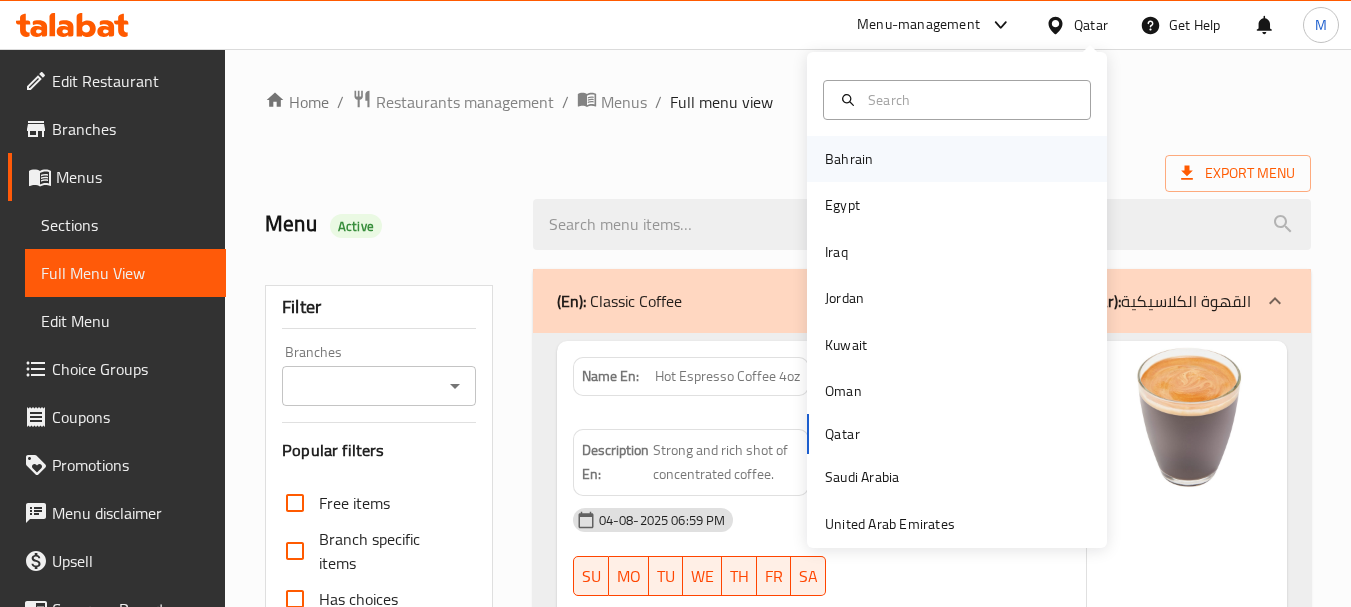 click on "Bahrain" at bounding box center [957, 159] 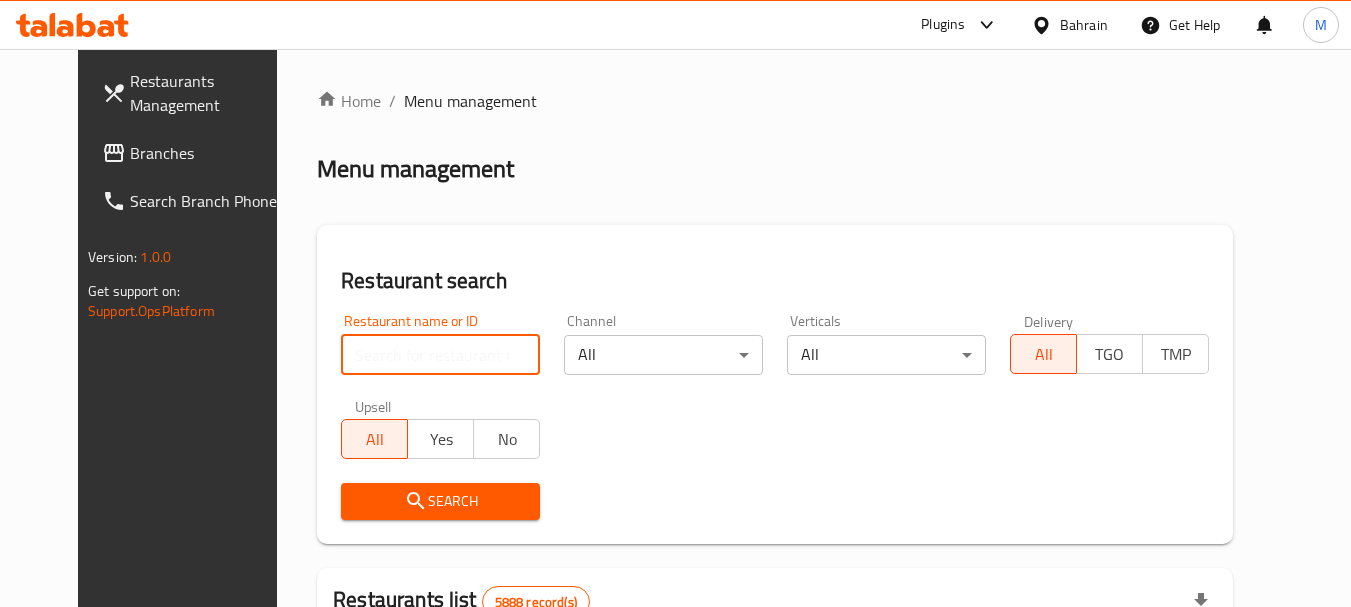 drag, startPoint x: 409, startPoint y: 341, endPoint x: 414, endPoint y: 451, distance: 110.11358 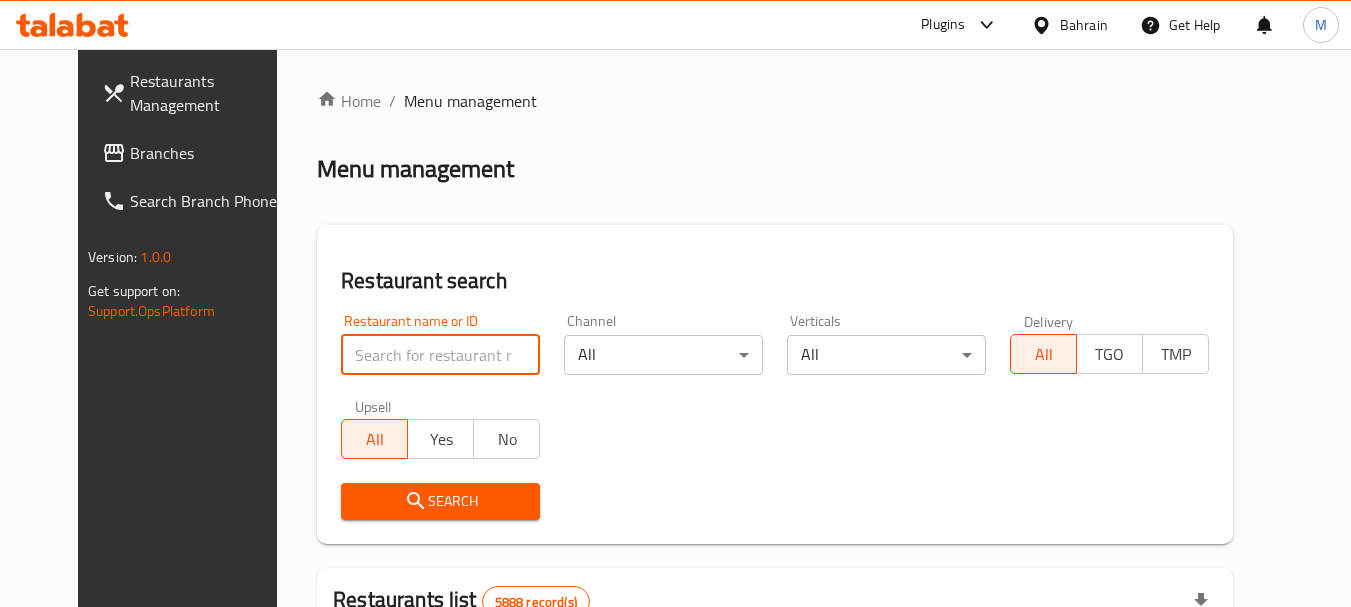 click at bounding box center (440, 355) 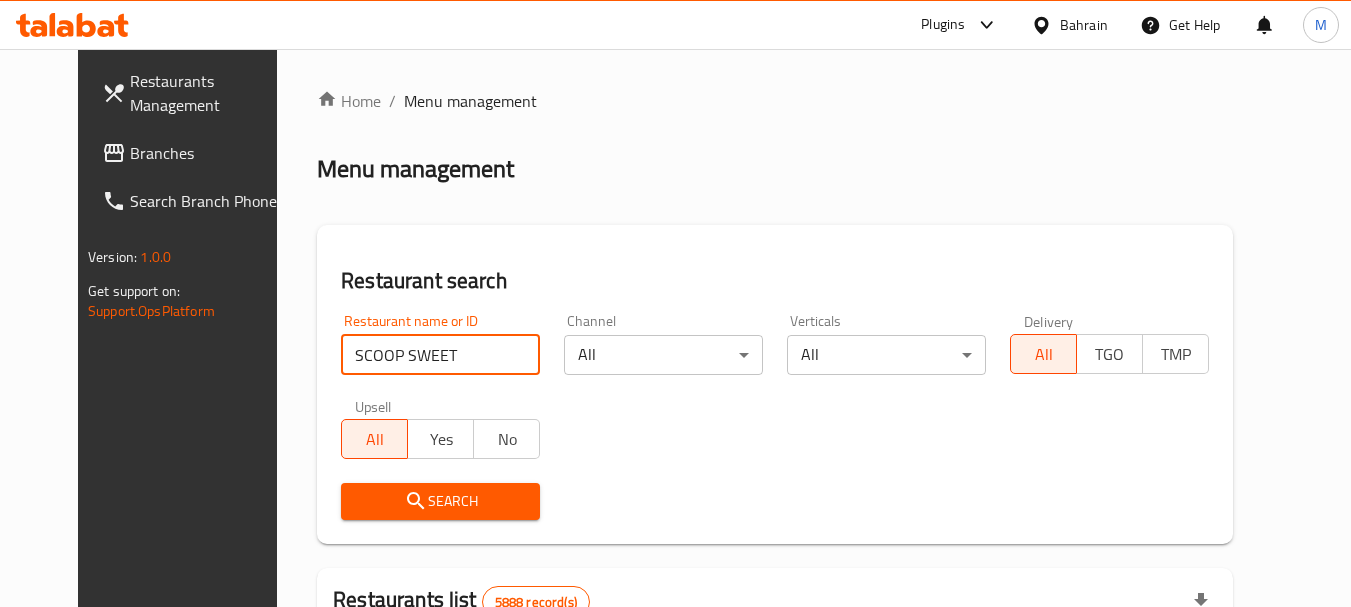 type on "SCOOP SWEET" 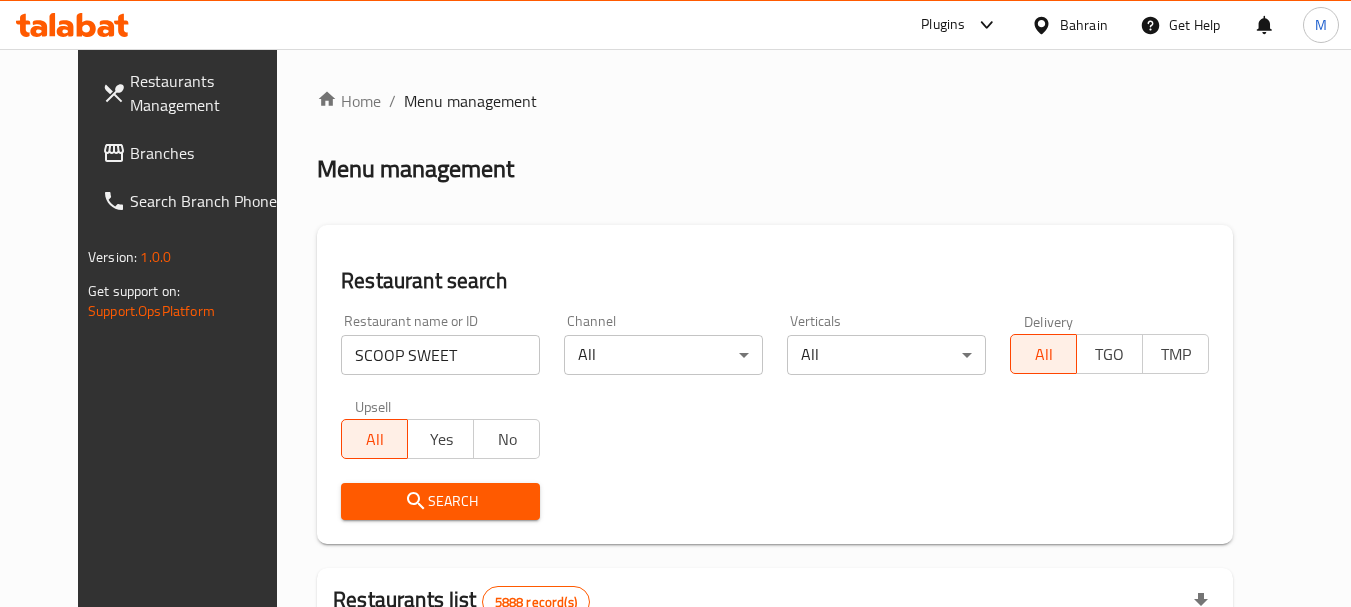 click on "Search" at bounding box center (440, 501) 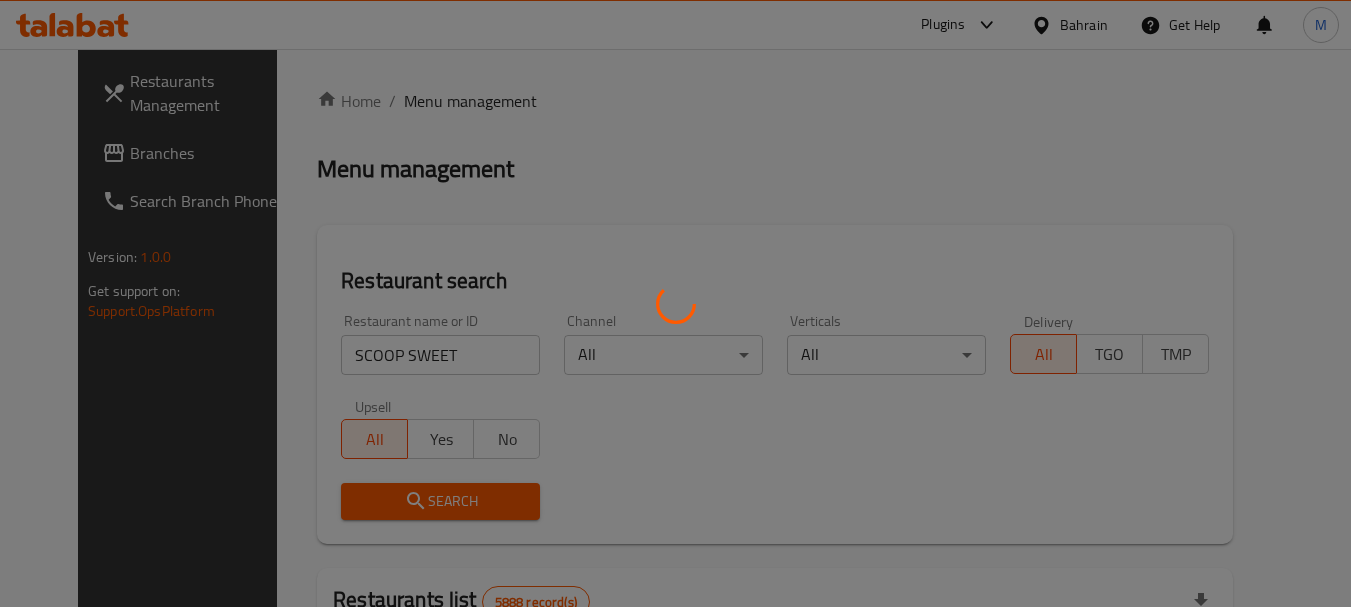 click at bounding box center [675, 303] 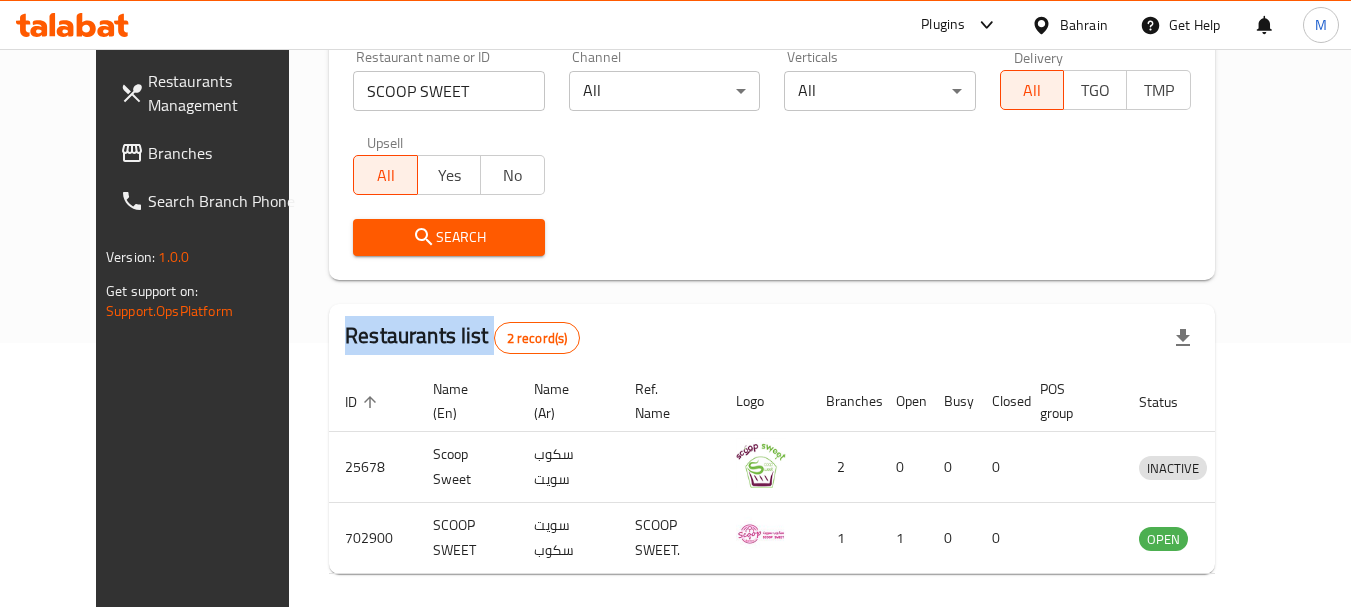 scroll, scrollTop: 339, scrollLeft: 0, axis: vertical 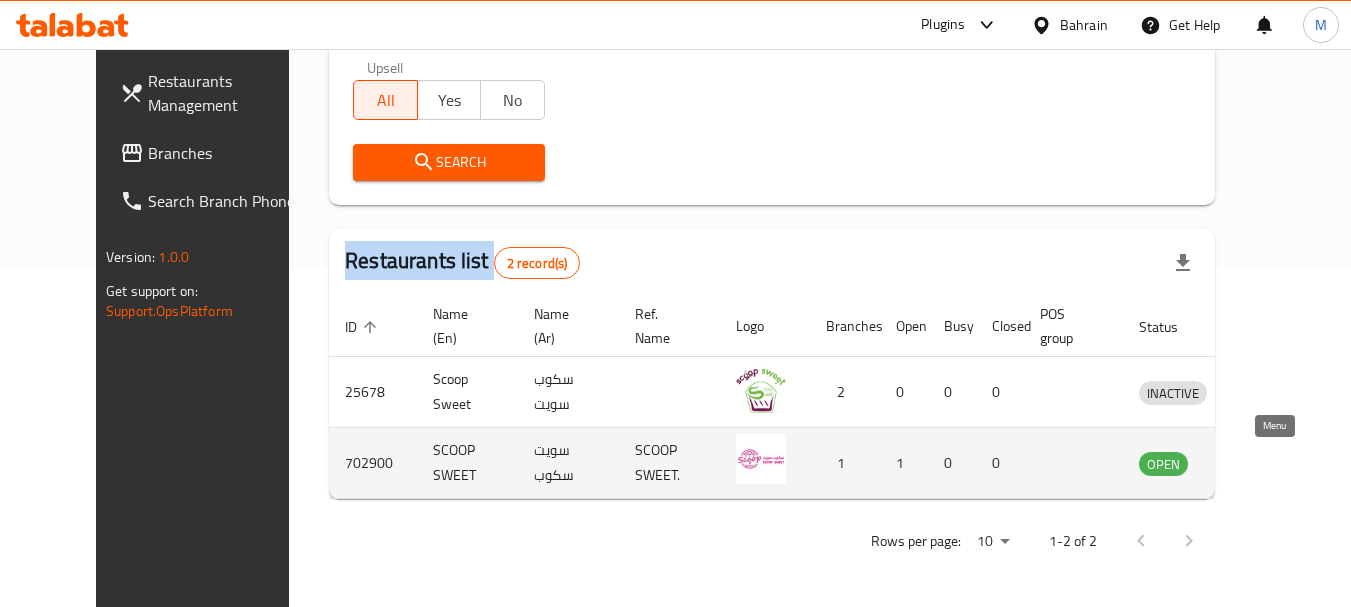 click 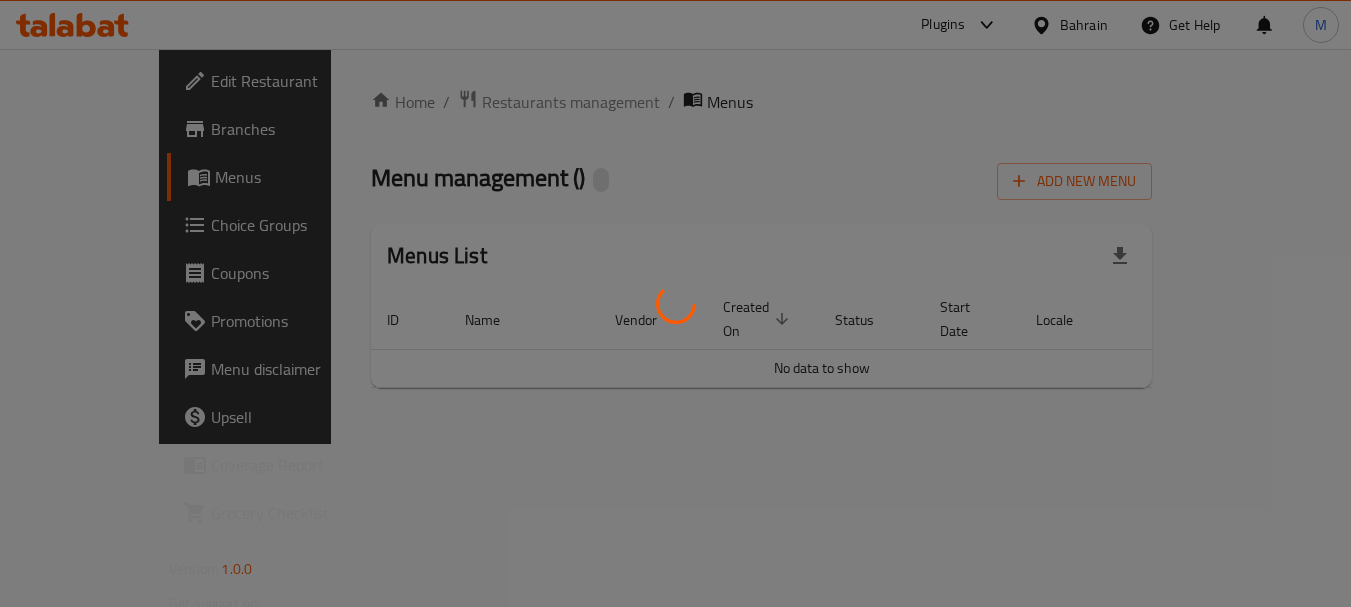 scroll, scrollTop: 0, scrollLeft: 0, axis: both 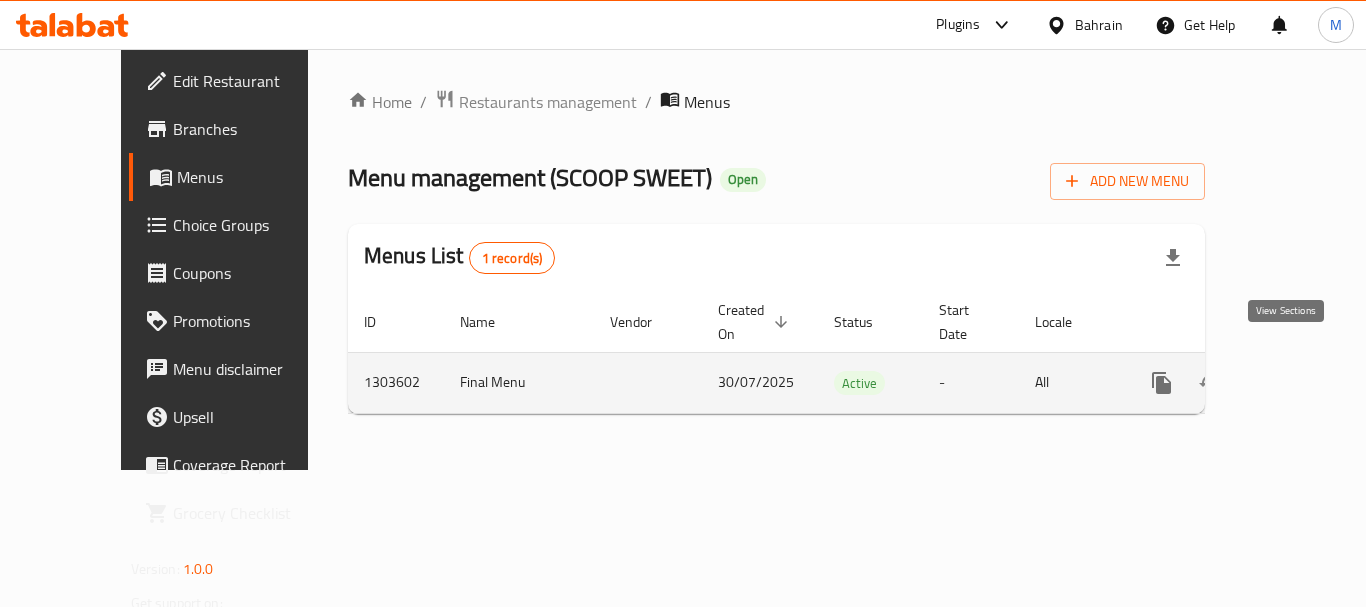 click 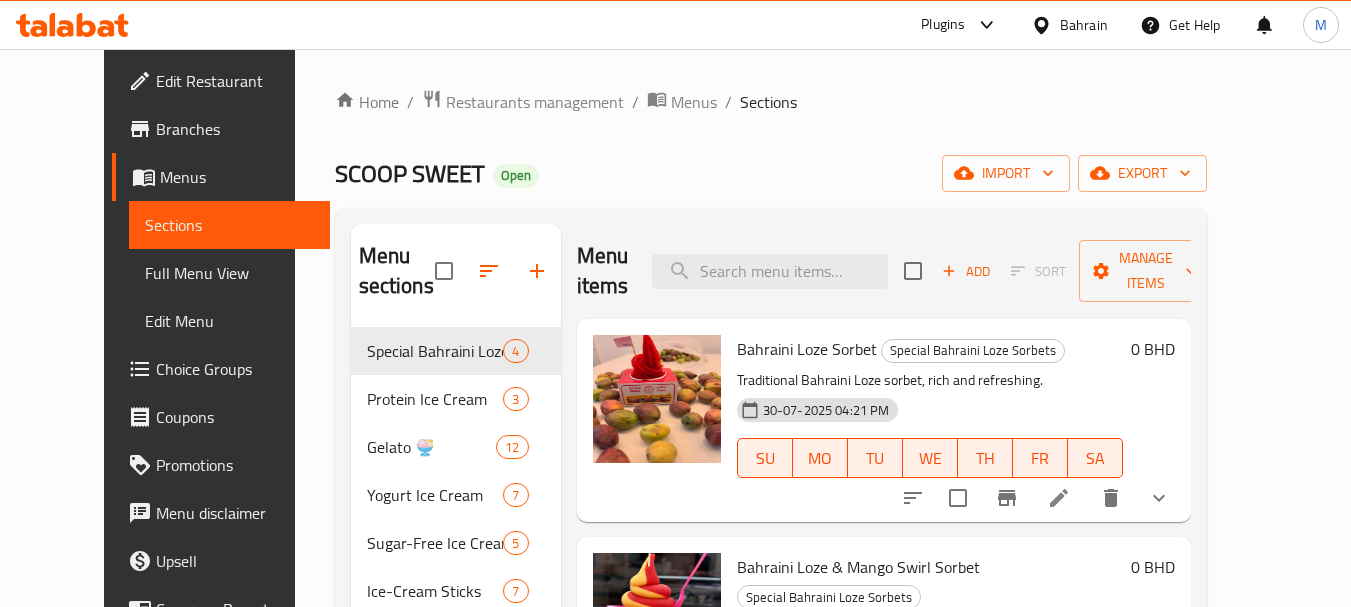 click on "Full Menu View" at bounding box center (229, 273) 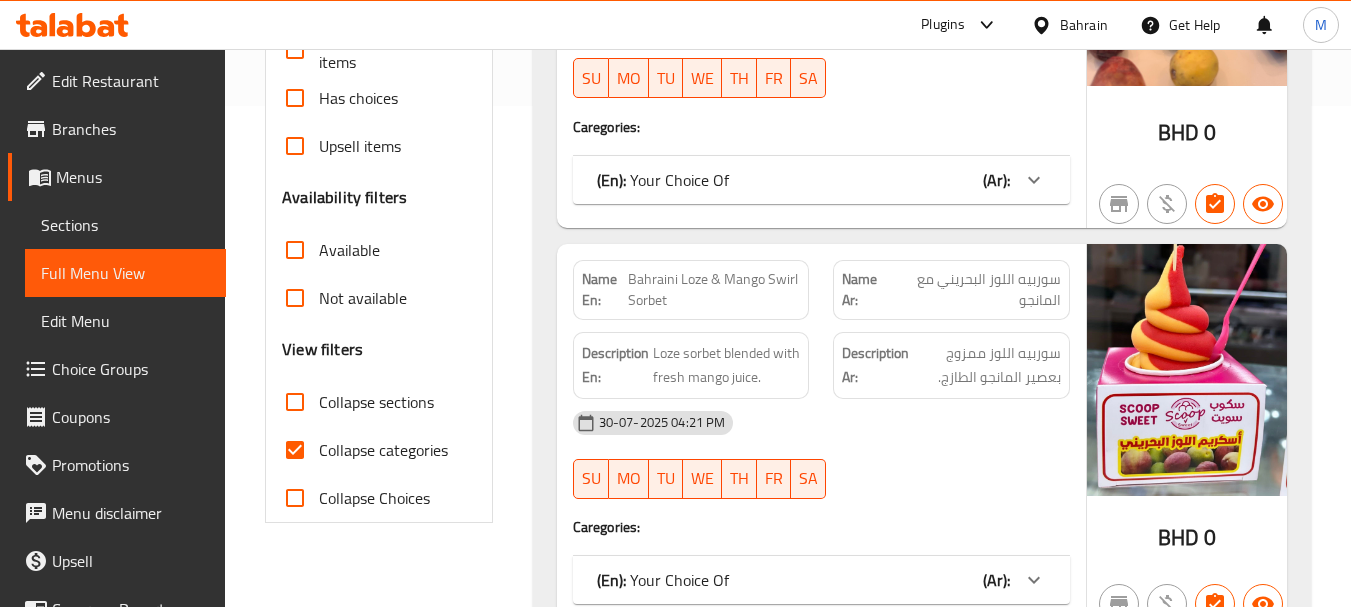 scroll, scrollTop: 600, scrollLeft: 0, axis: vertical 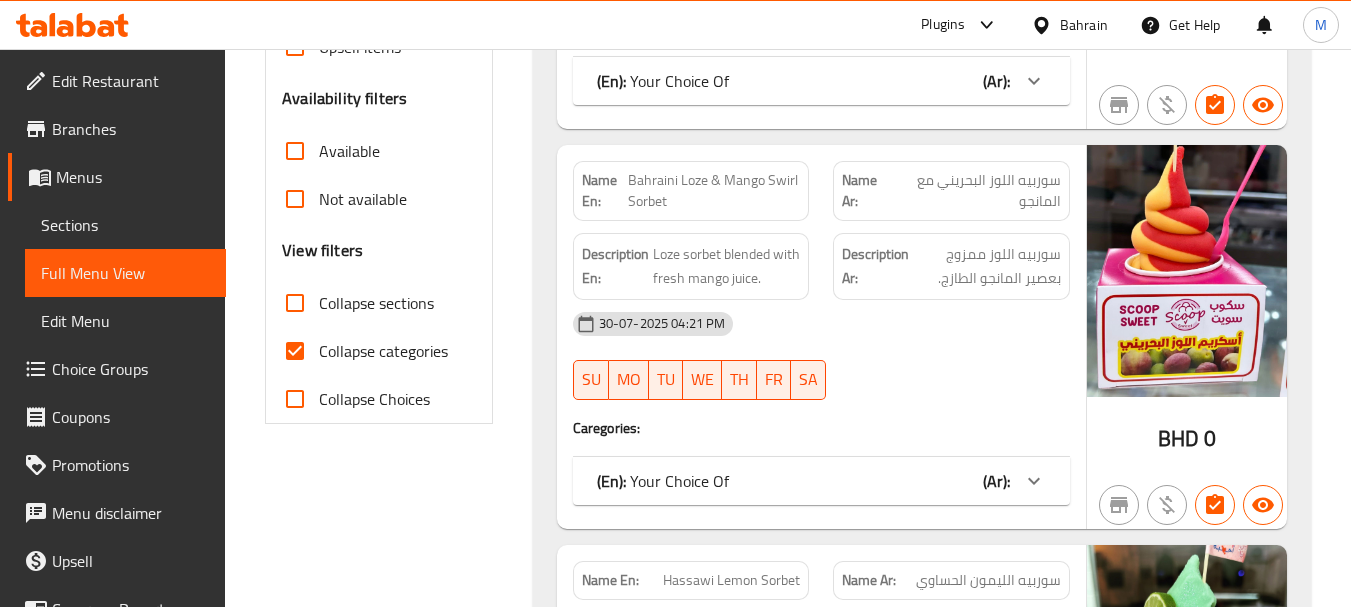 click on "Collapse categories" at bounding box center (383, 351) 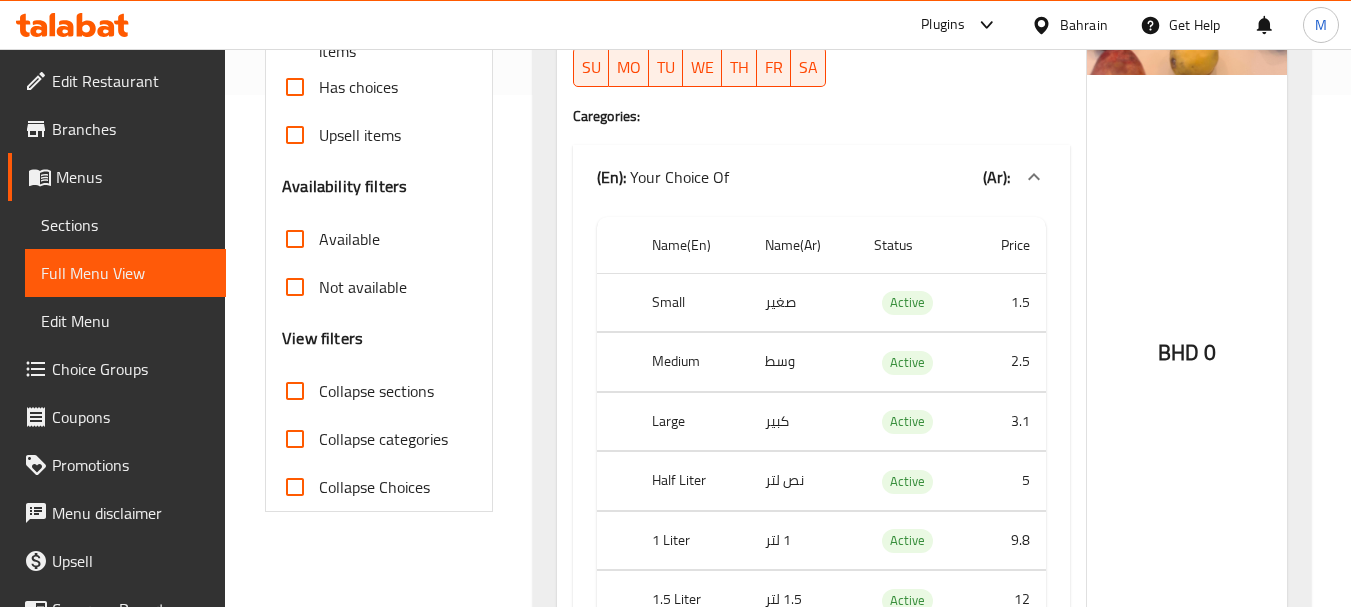 scroll, scrollTop: 0, scrollLeft: 0, axis: both 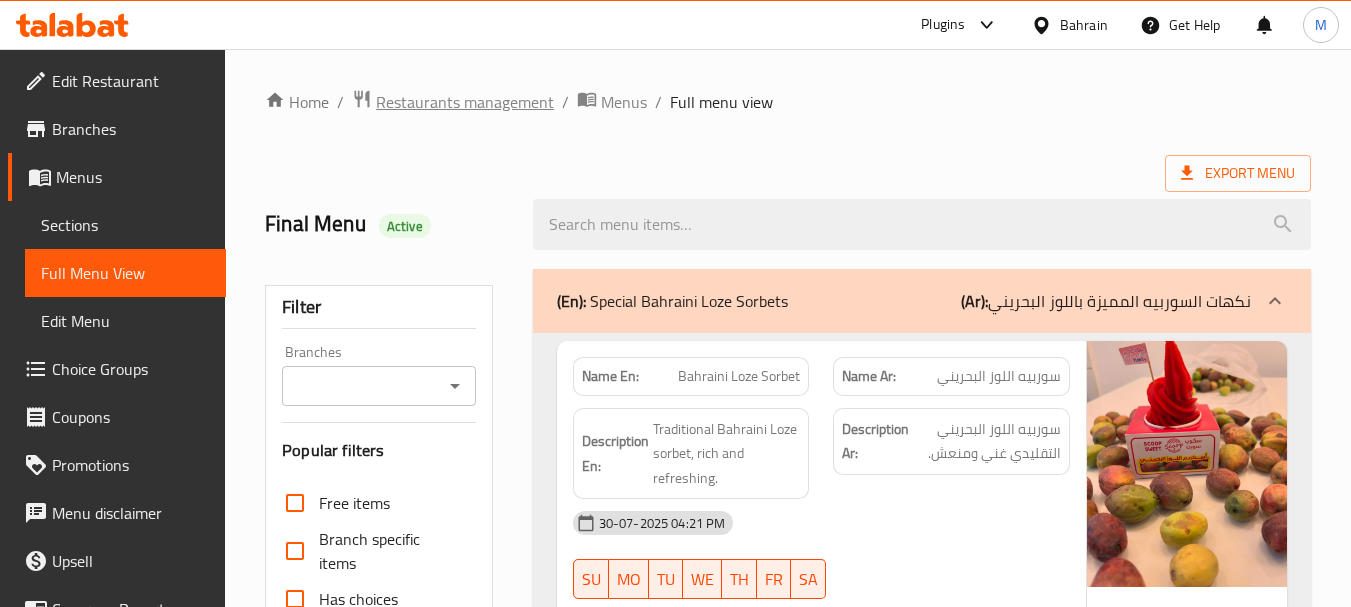 click on "Restaurants management" at bounding box center (465, 102) 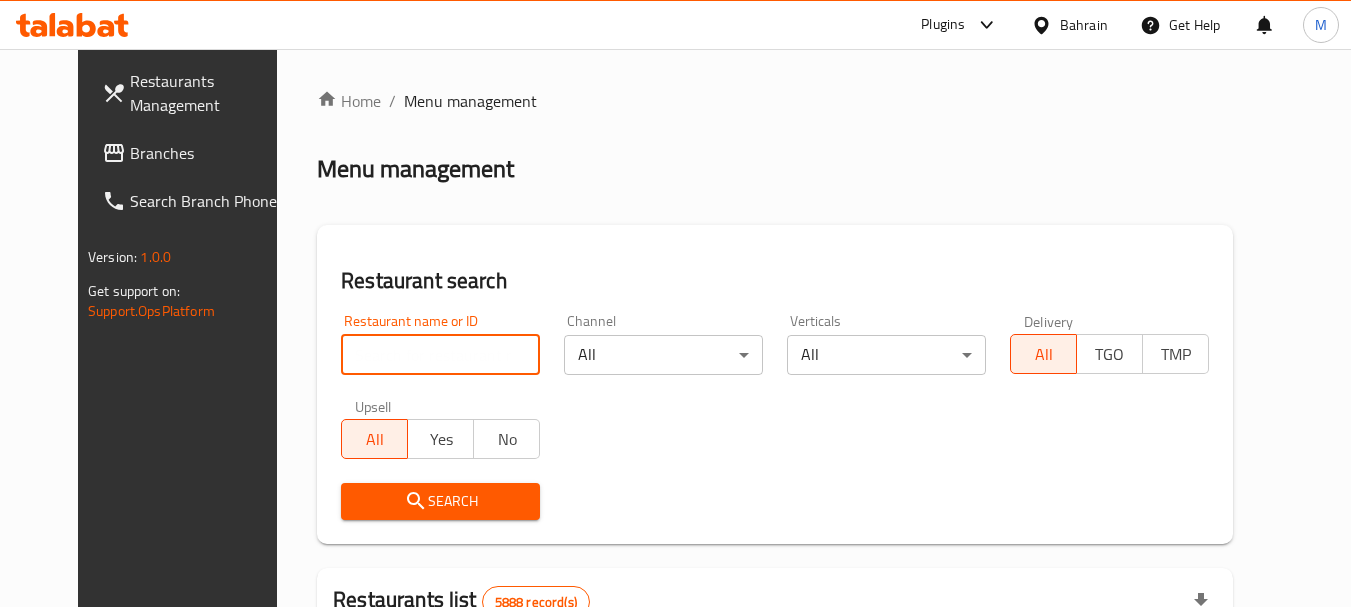 drag, startPoint x: 472, startPoint y: 354, endPoint x: 456, endPoint y: 443, distance: 90.426765 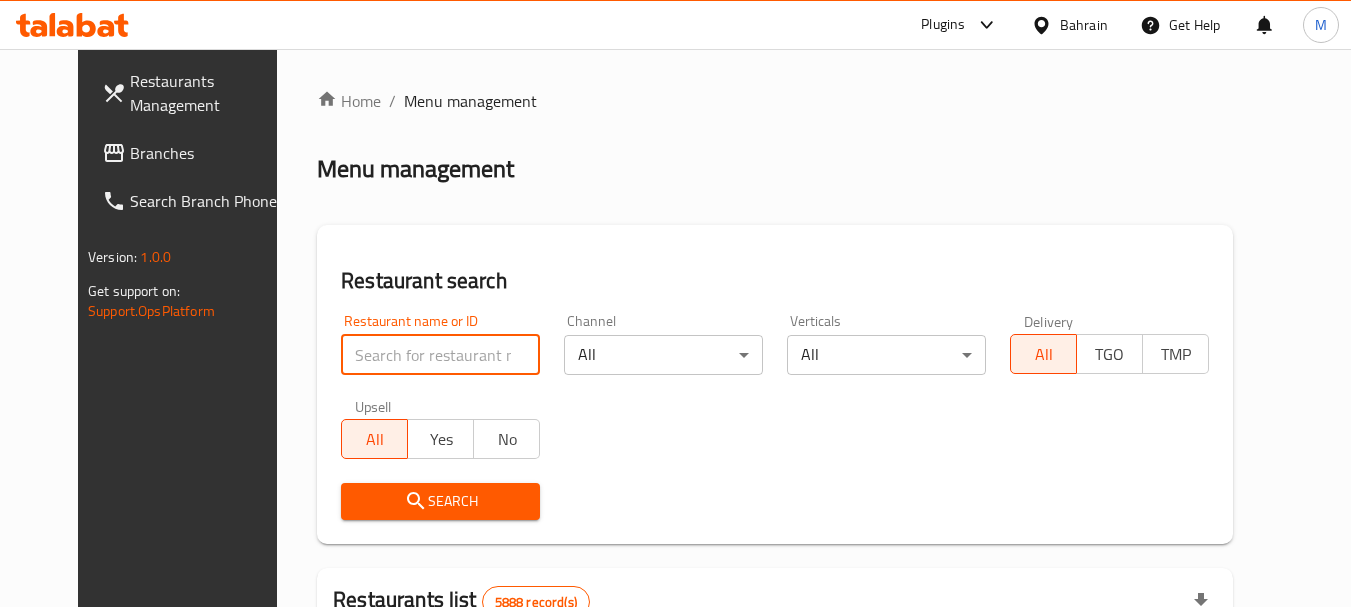 click at bounding box center [440, 355] 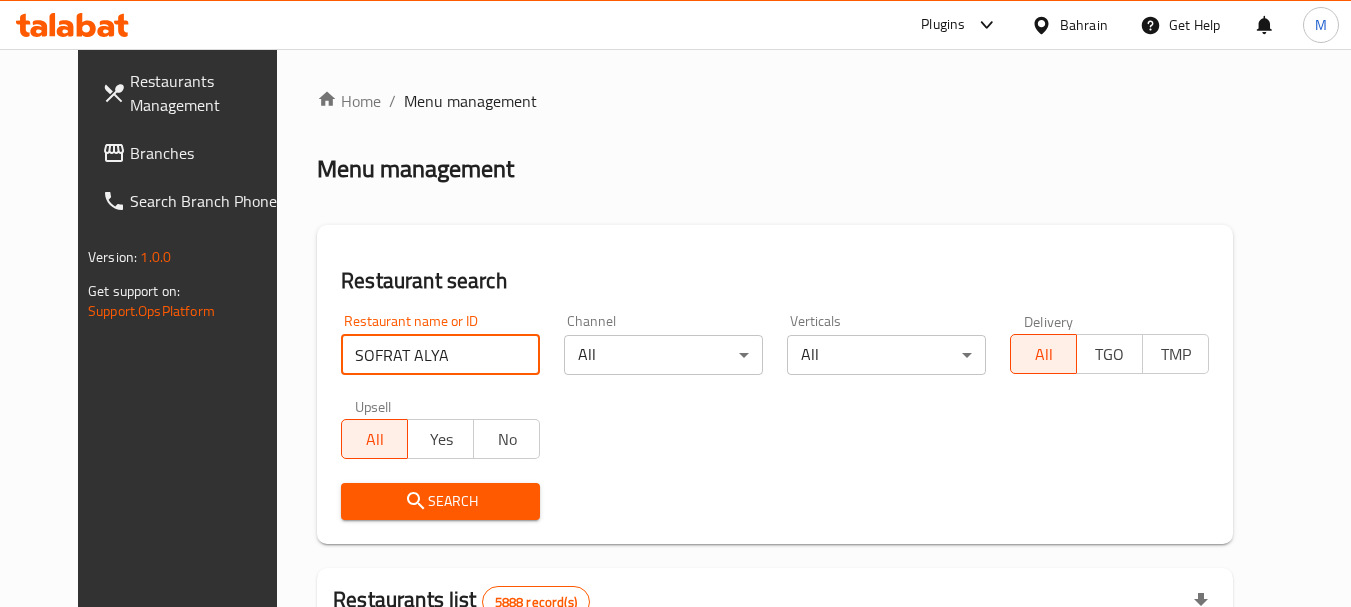 type on "SOFRAT ALYA" 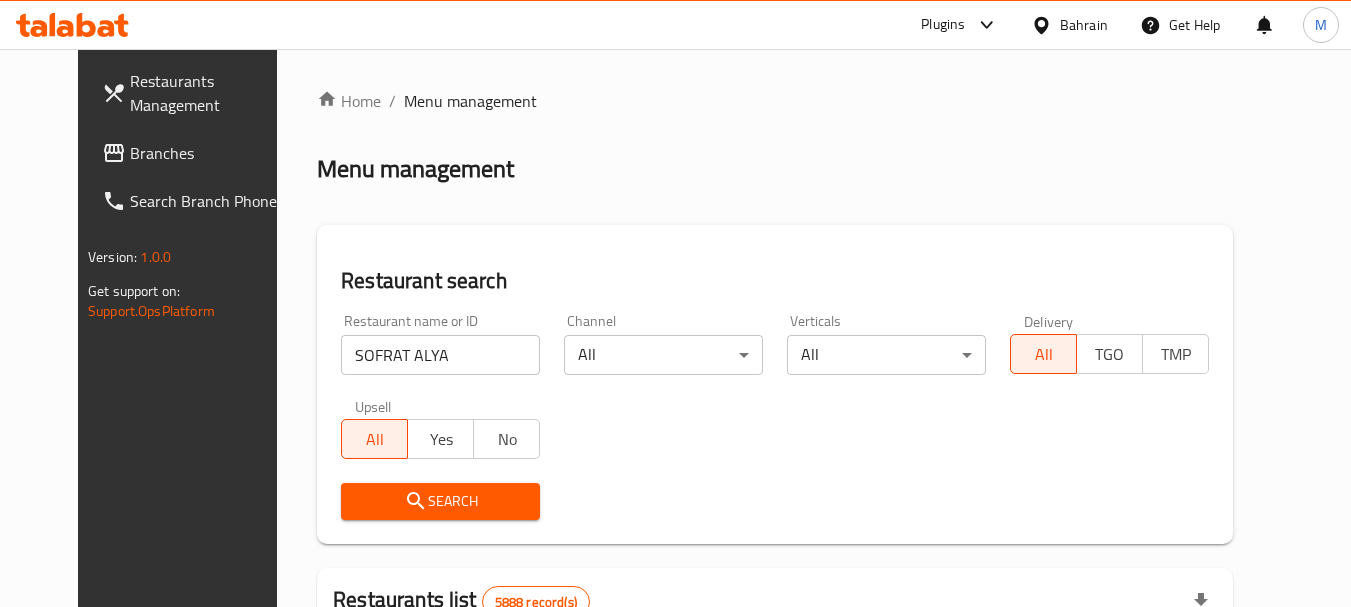 click on "Search" at bounding box center (440, 501) 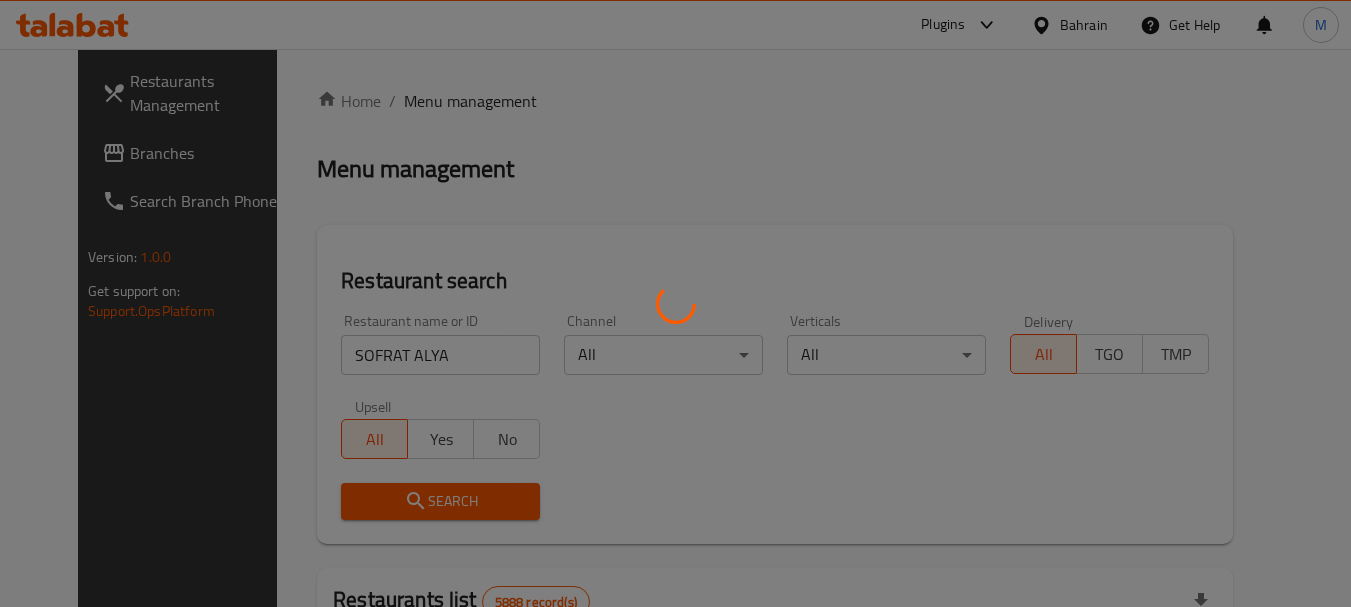 click at bounding box center [675, 303] 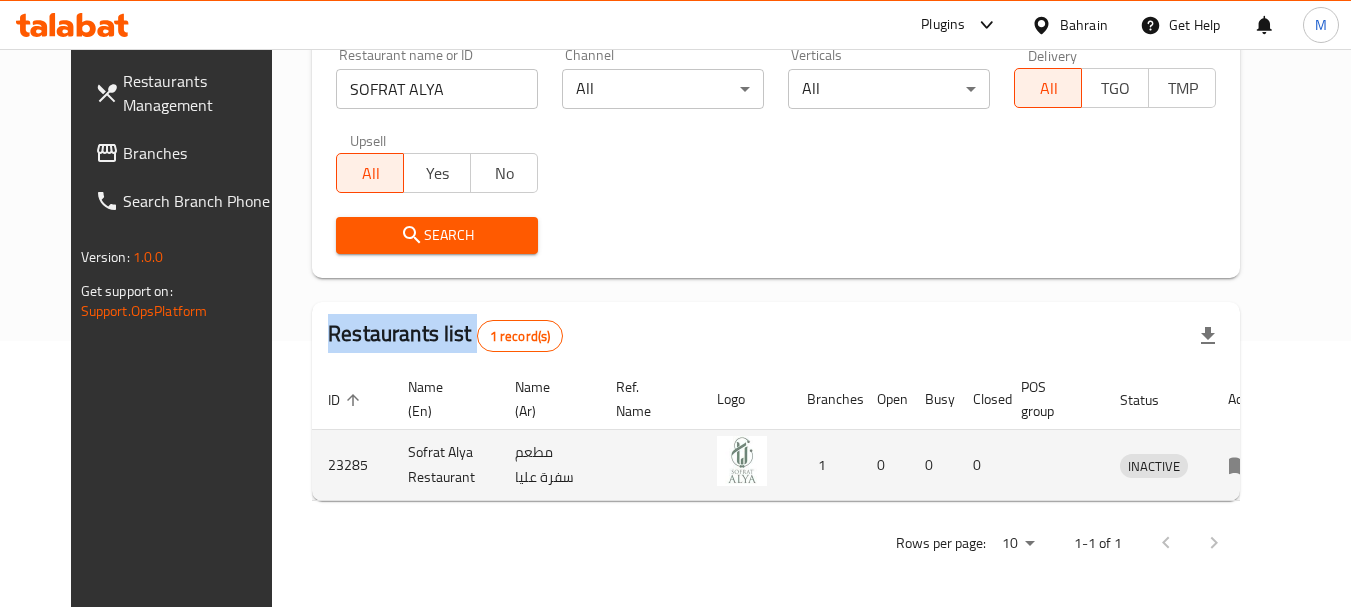 scroll, scrollTop: 268, scrollLeft: 0, axis: vertical 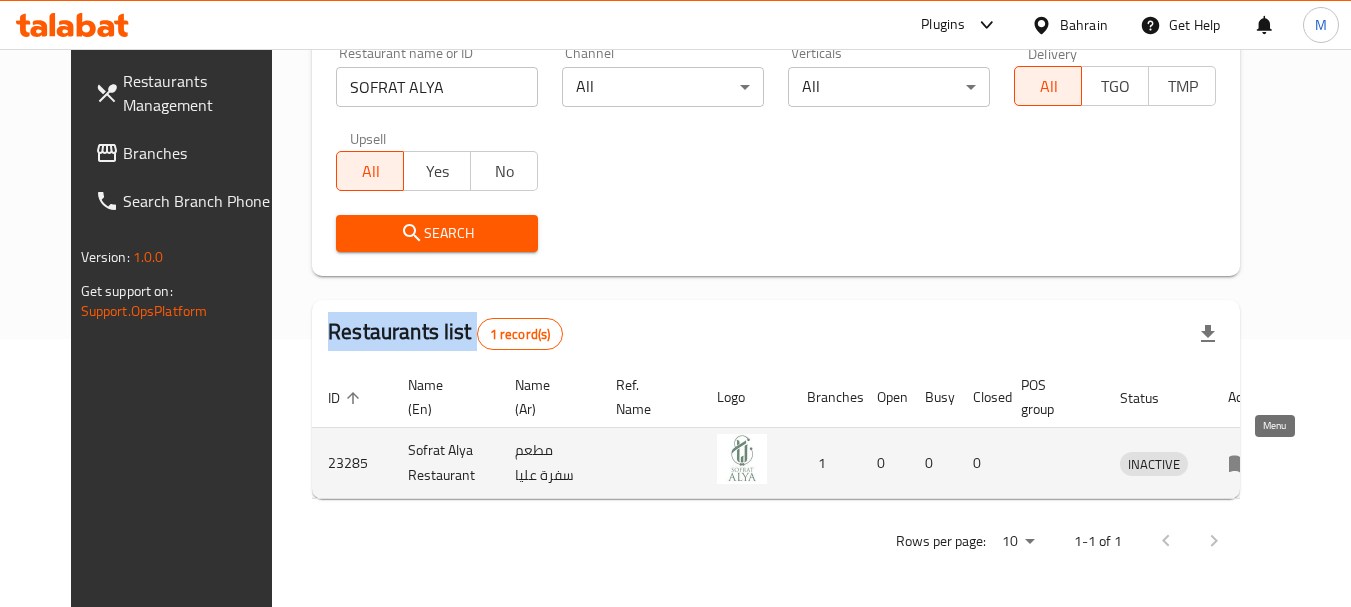 click 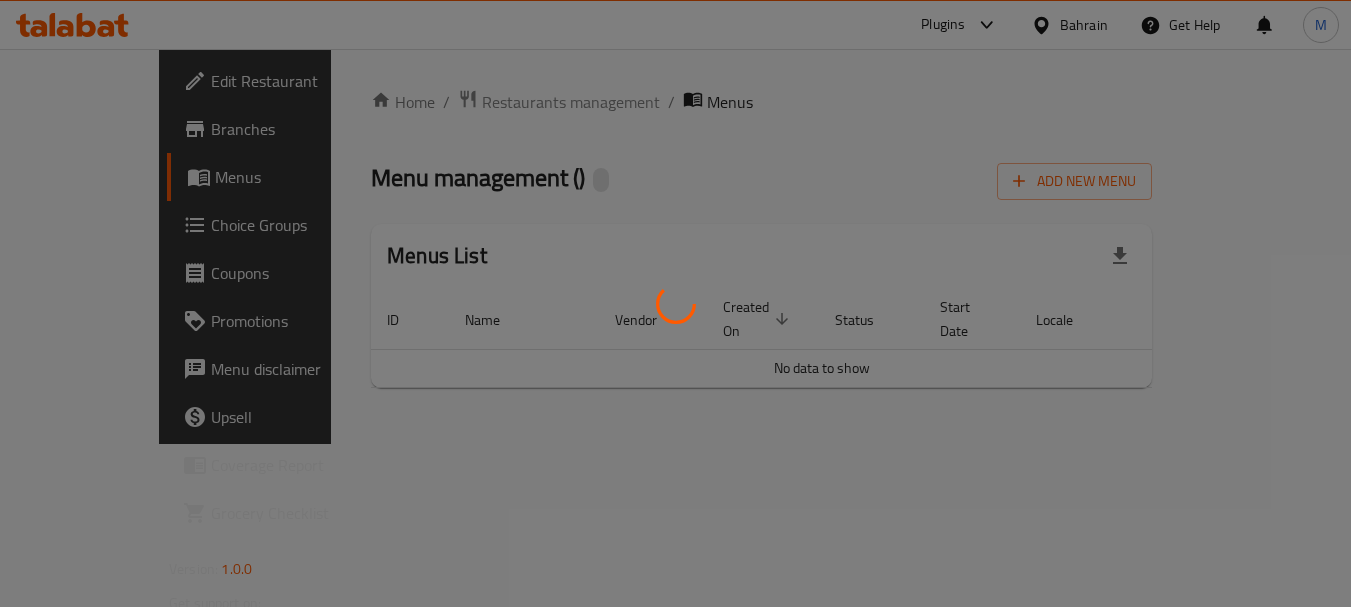 scroll, scrollTop: 0, scrollLeft: 0, axis: both 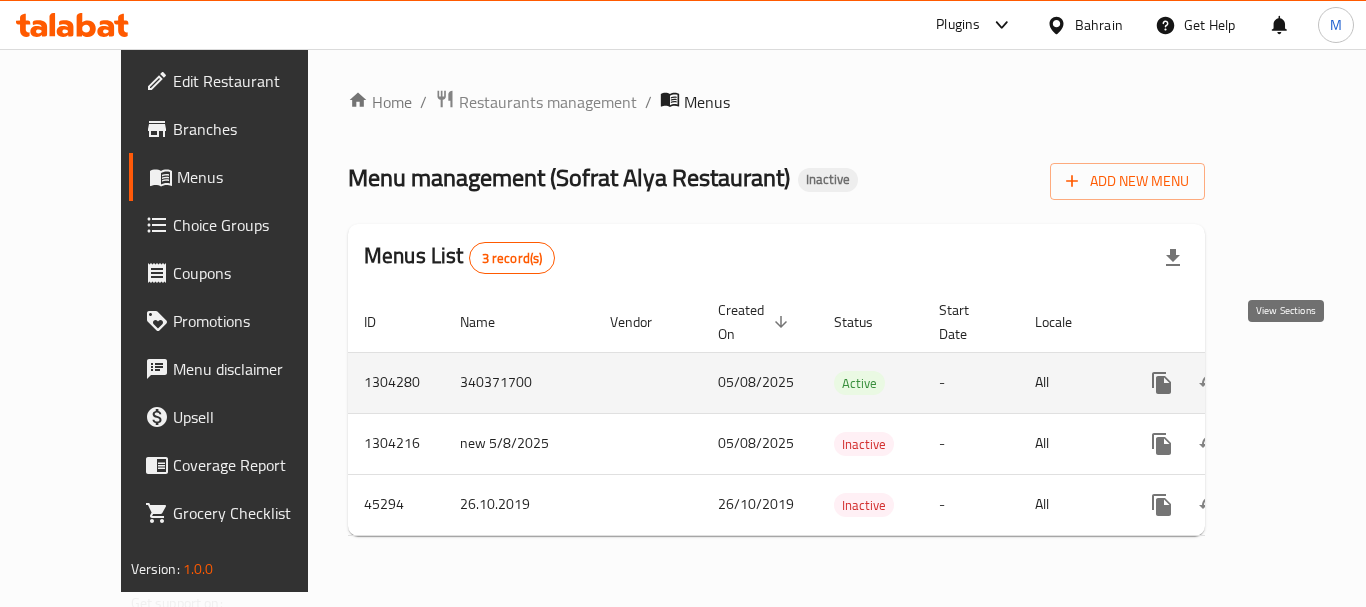 click 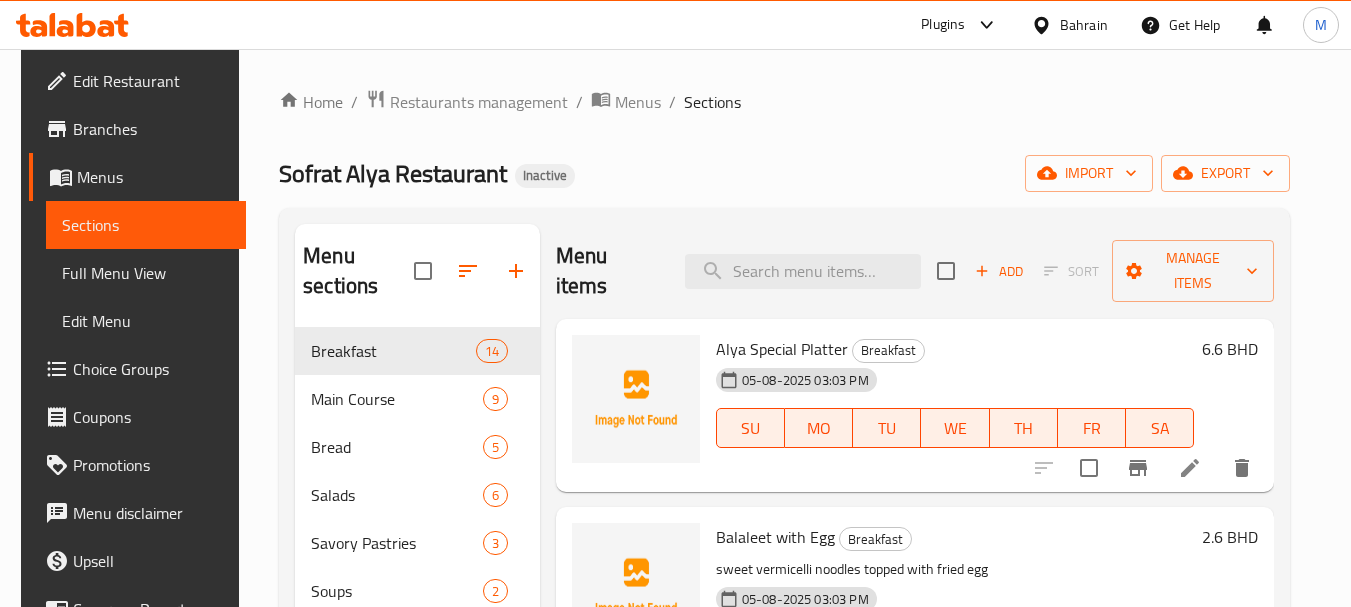 click on "Full Menu View" at bounding box center (146, 273) 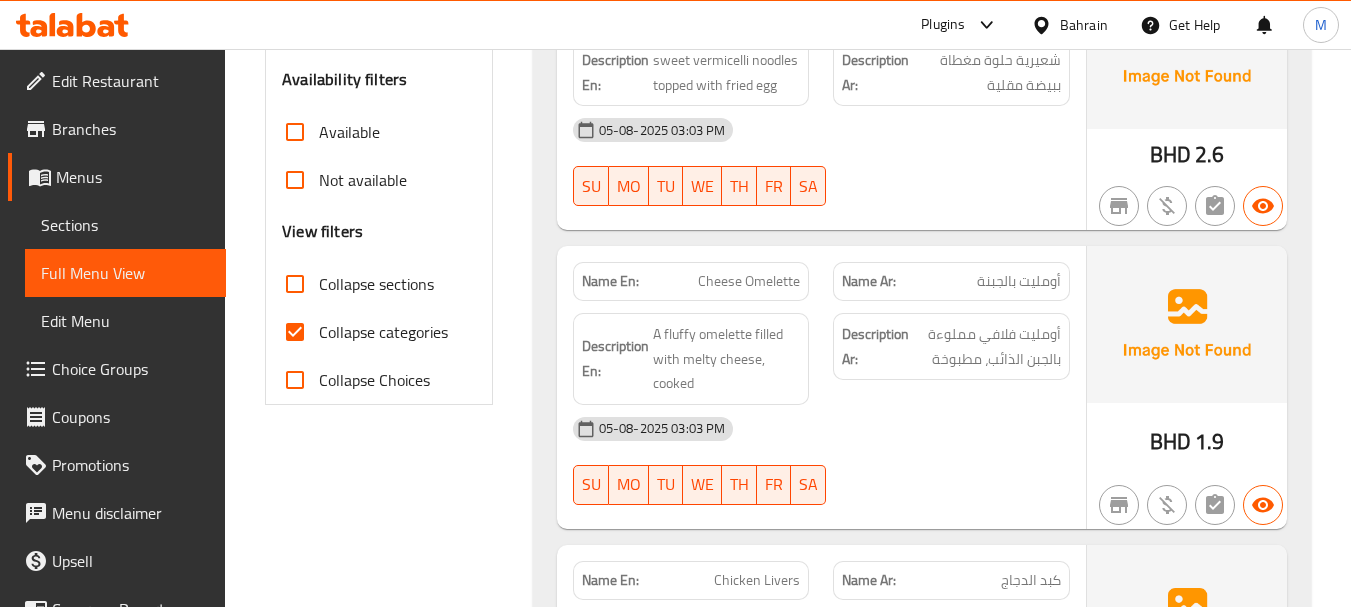 scroll, scrollTop: 800, scrollLeft: 0, axis: vertical 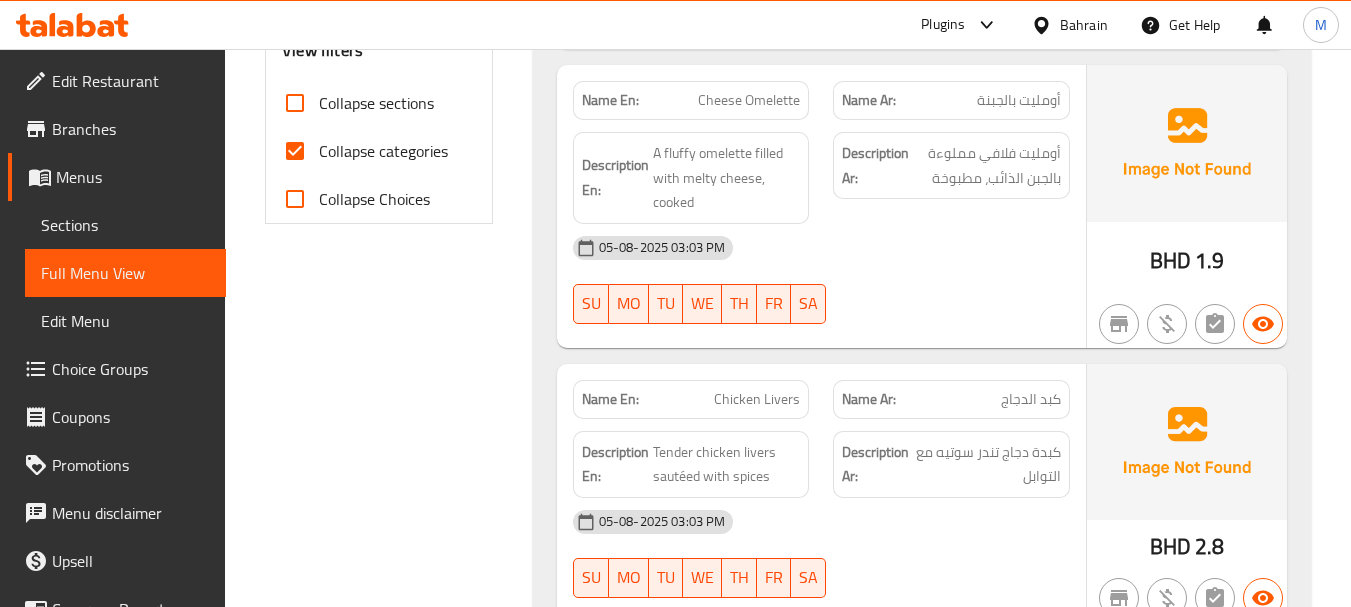 click on "Collapse categories" at bounding box center [383, 151] 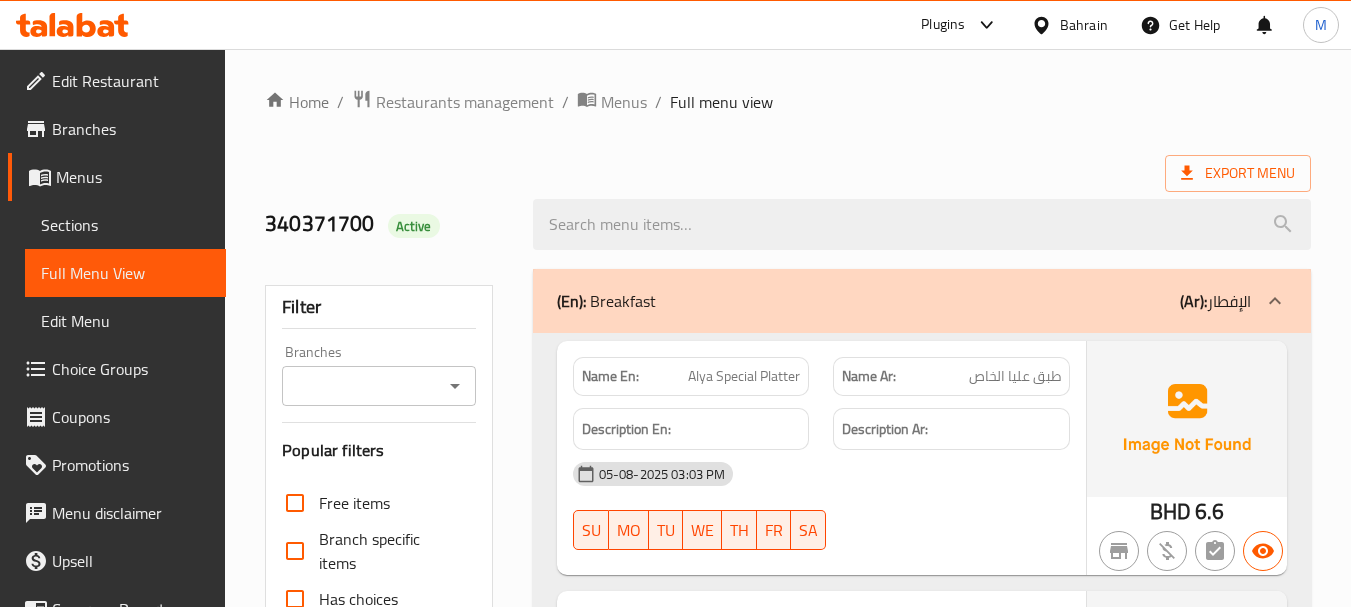 scroll, scrollTop: 9535, scrollLeft: 0, axis: vertical 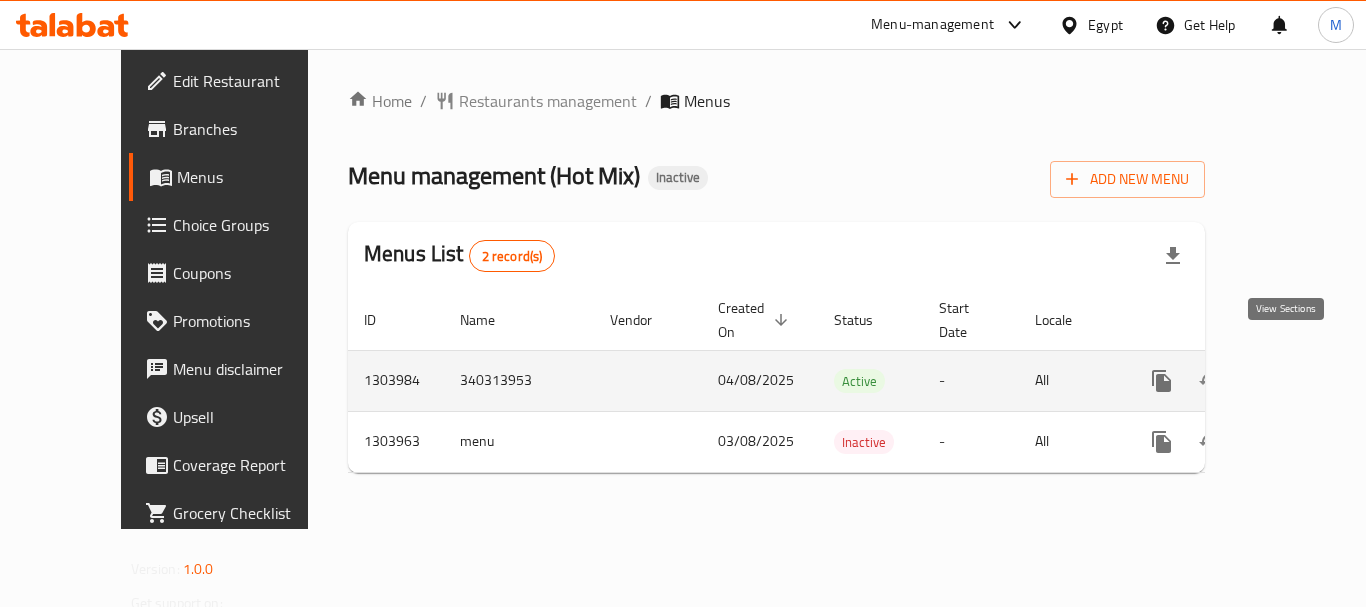 click 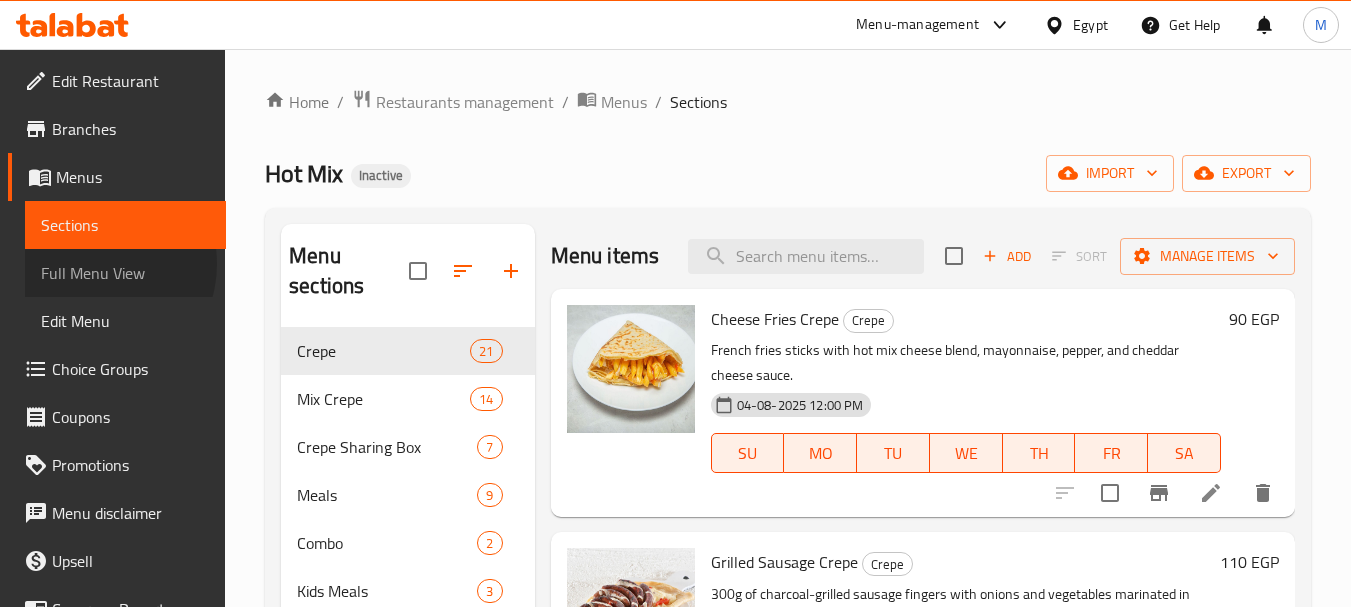 click on "Full Menu View" at bounding box center [125, 273] 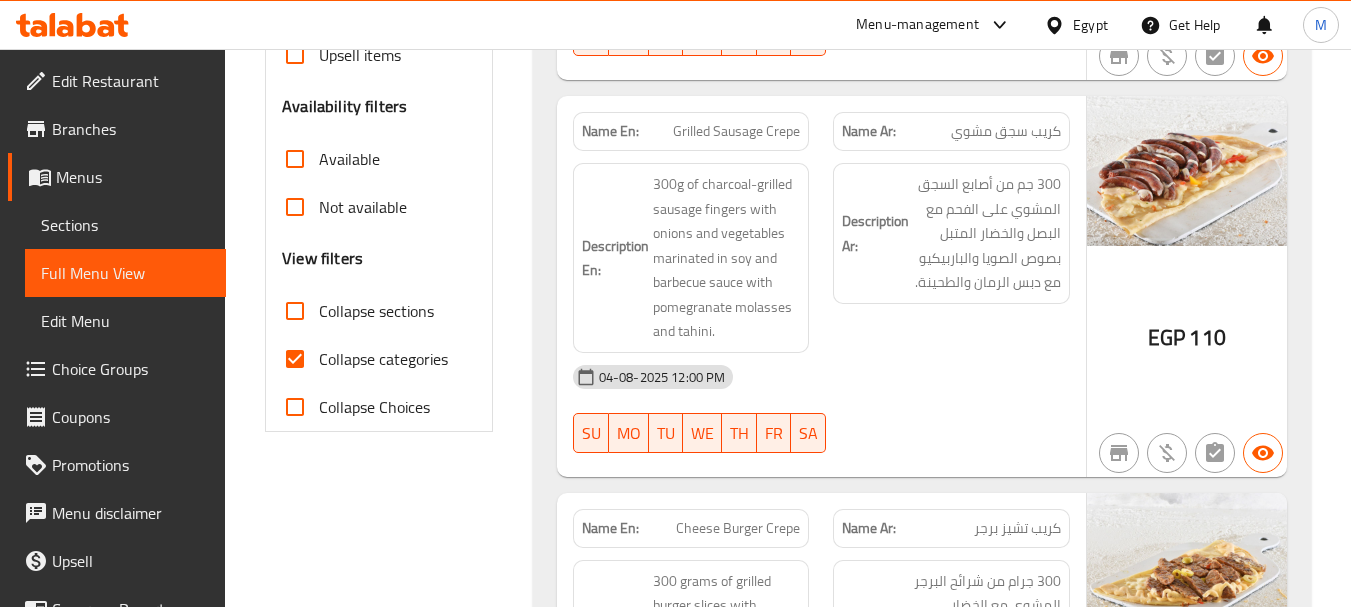 scroll, scrollTop: 600, scrollLeft: 0, axis: vertical 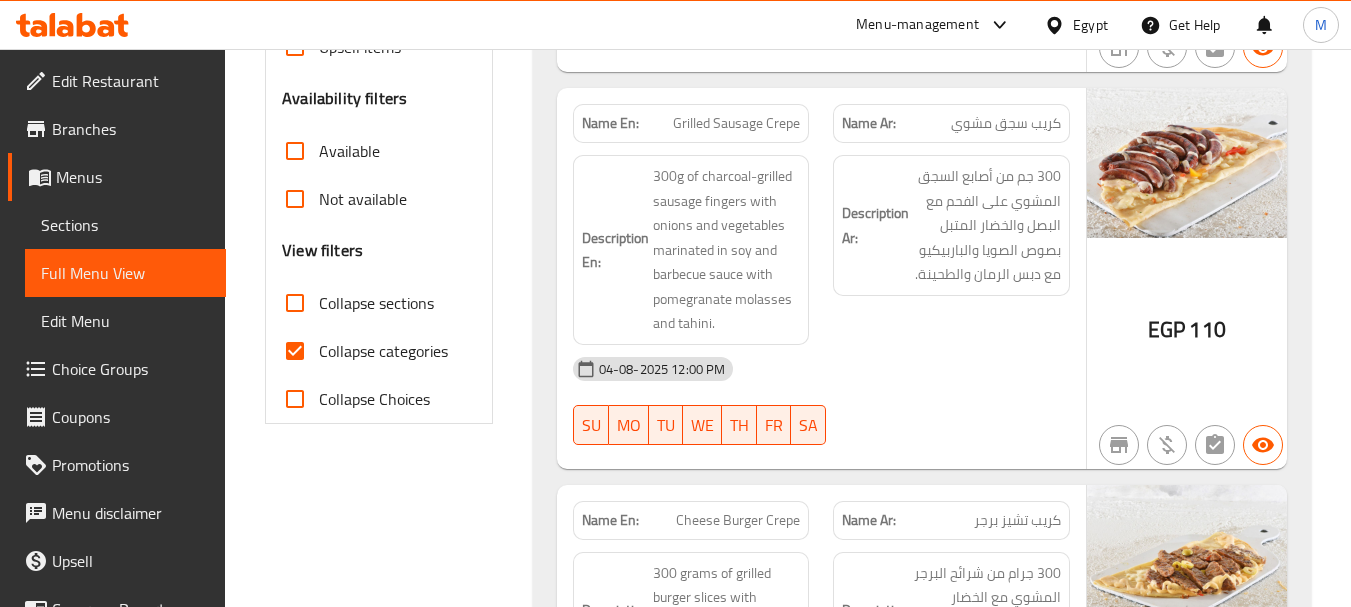 click on "Collapse categories" at bounding box center (383, 351) 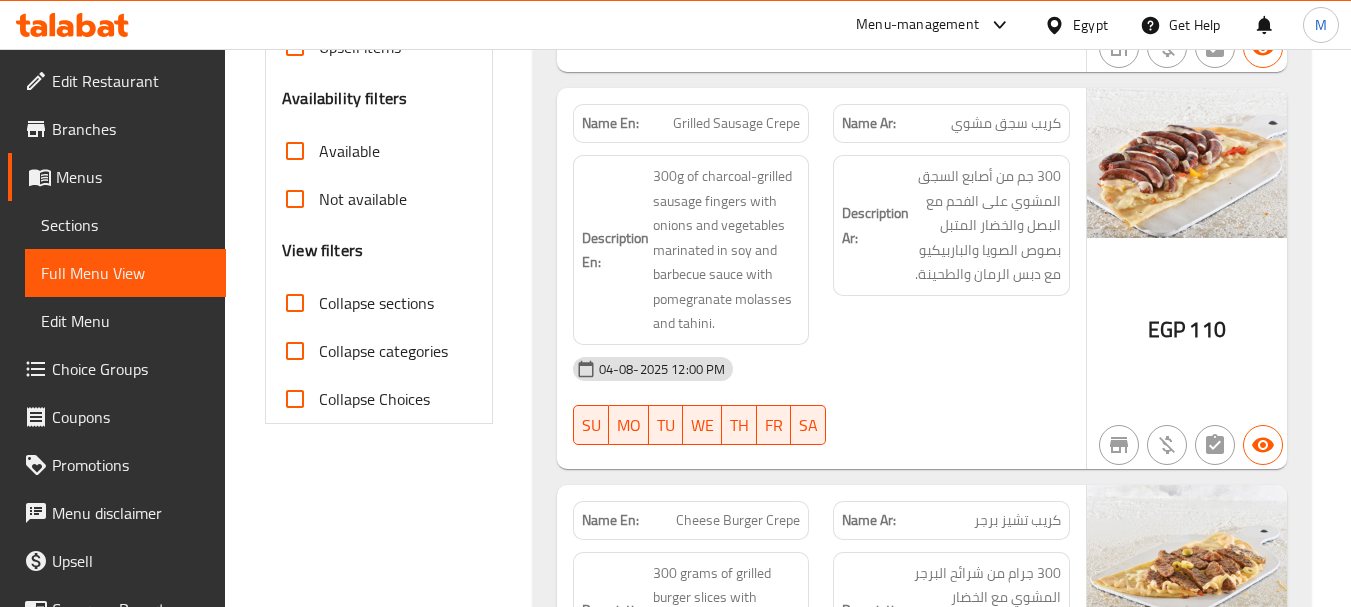 scroll, scrollTop: 0, scrollLeft: 0, axis: both 